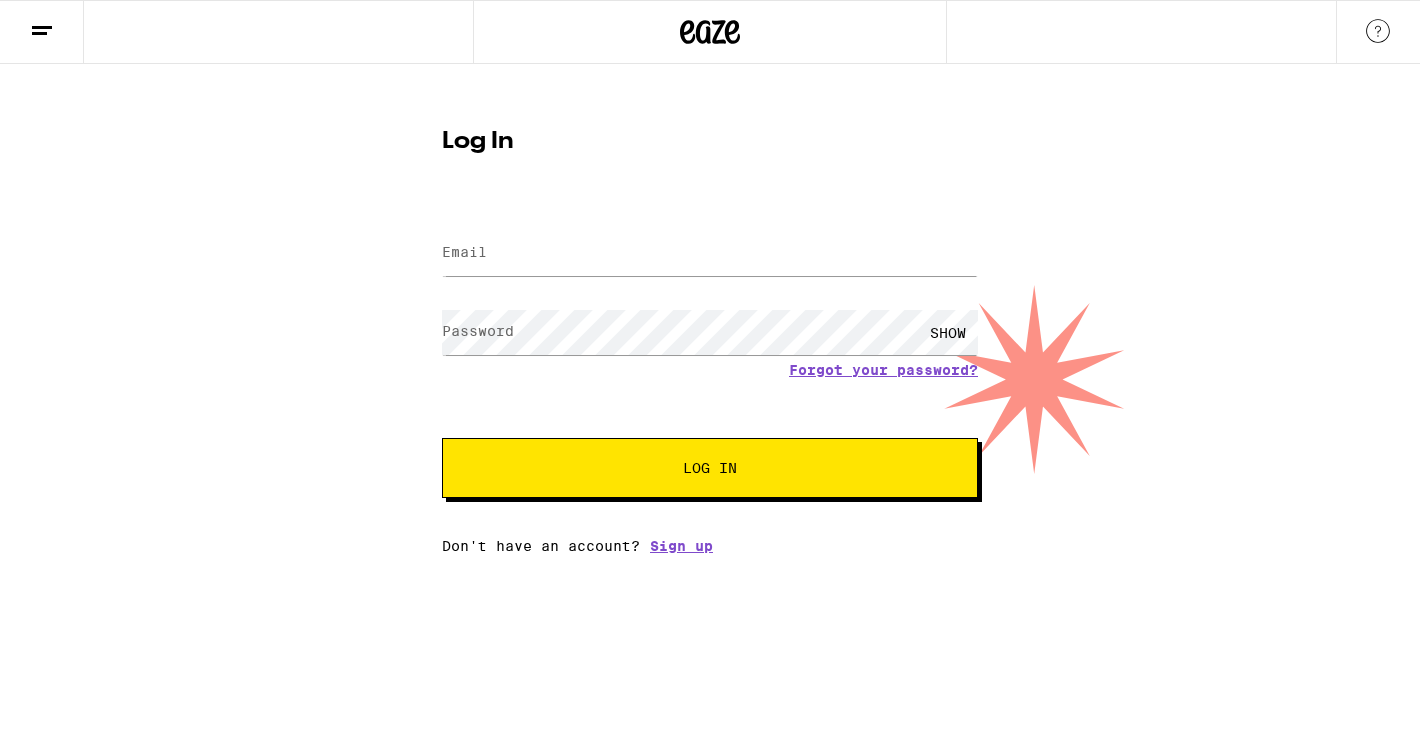 scroll, scrollTop: 0, scrollLeft: 0, axis: both 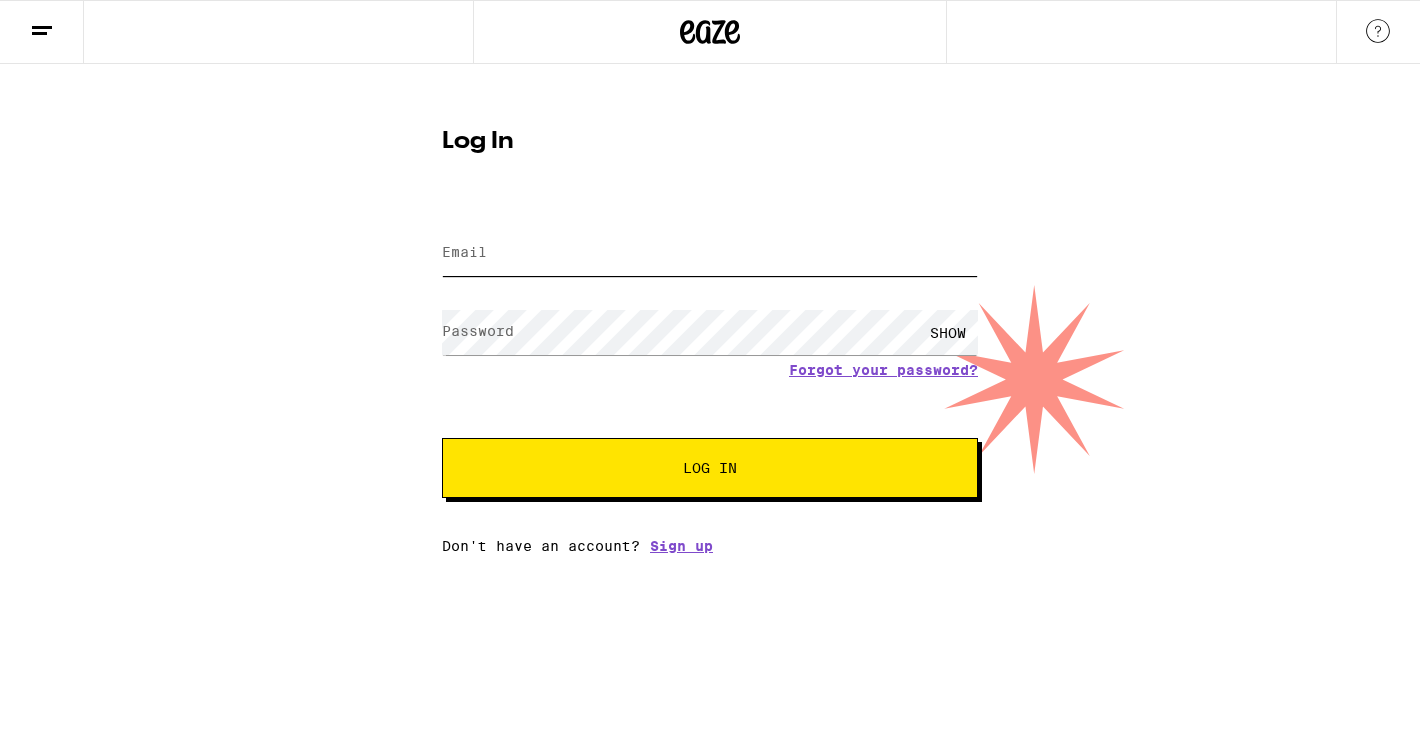 click on "Email" at bounding box center (710, 253) 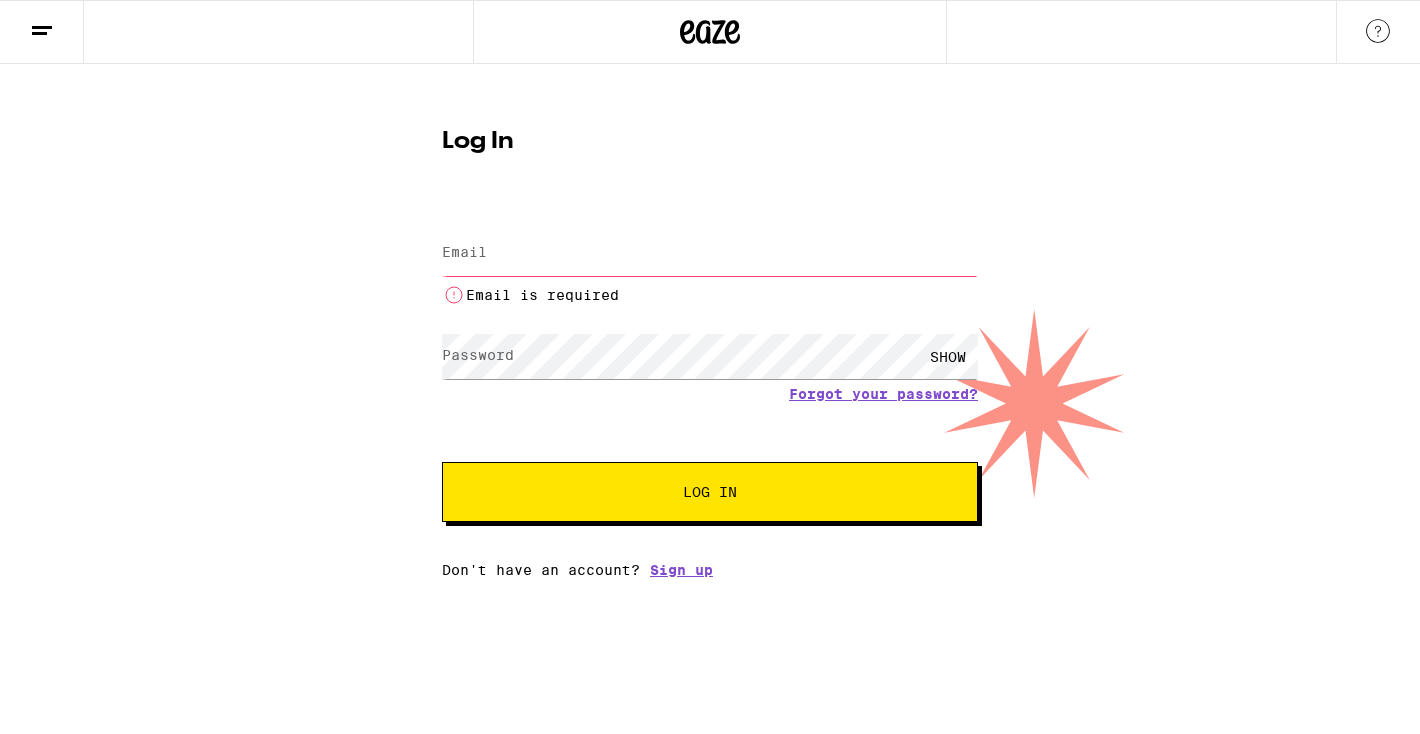scroll, scrollTop: 0, scrollLeft: 0, axis: both 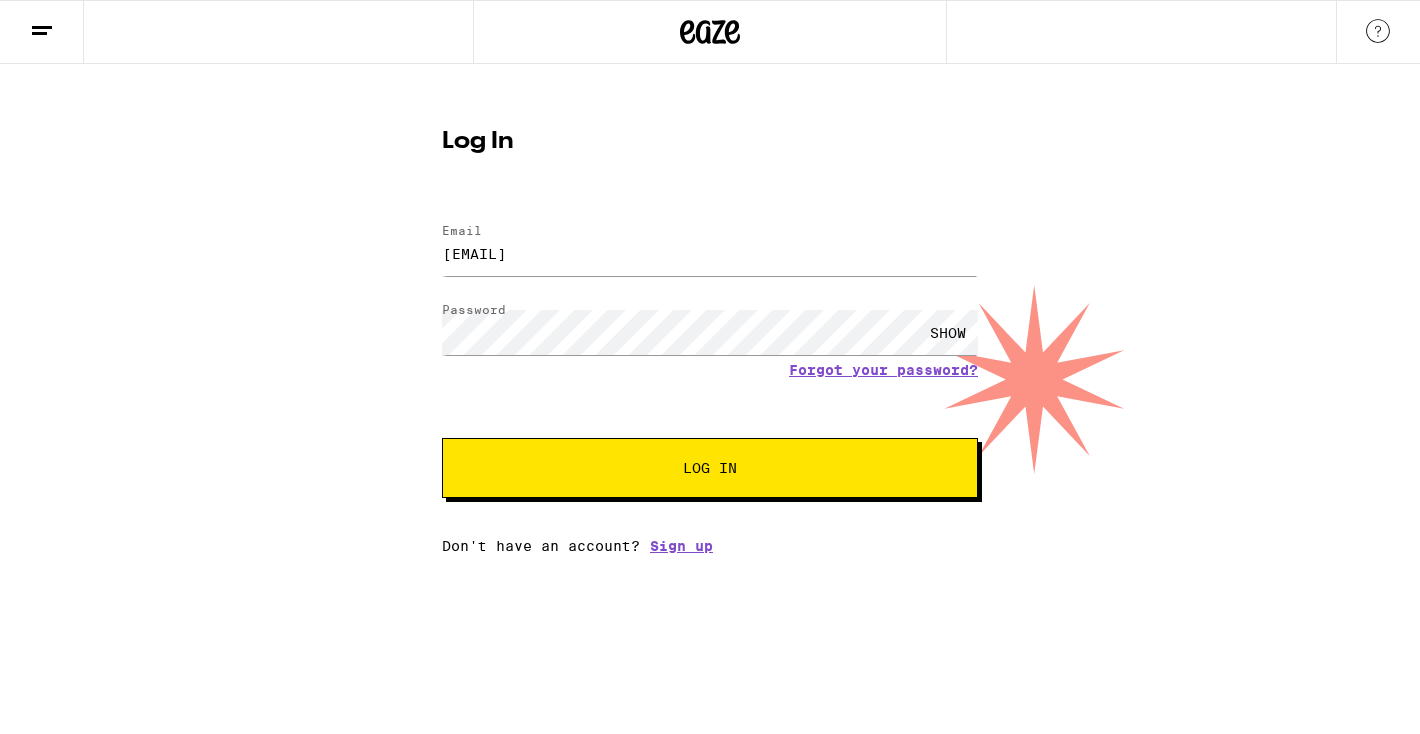 click on "Log In" at bounding box center [710, 468] 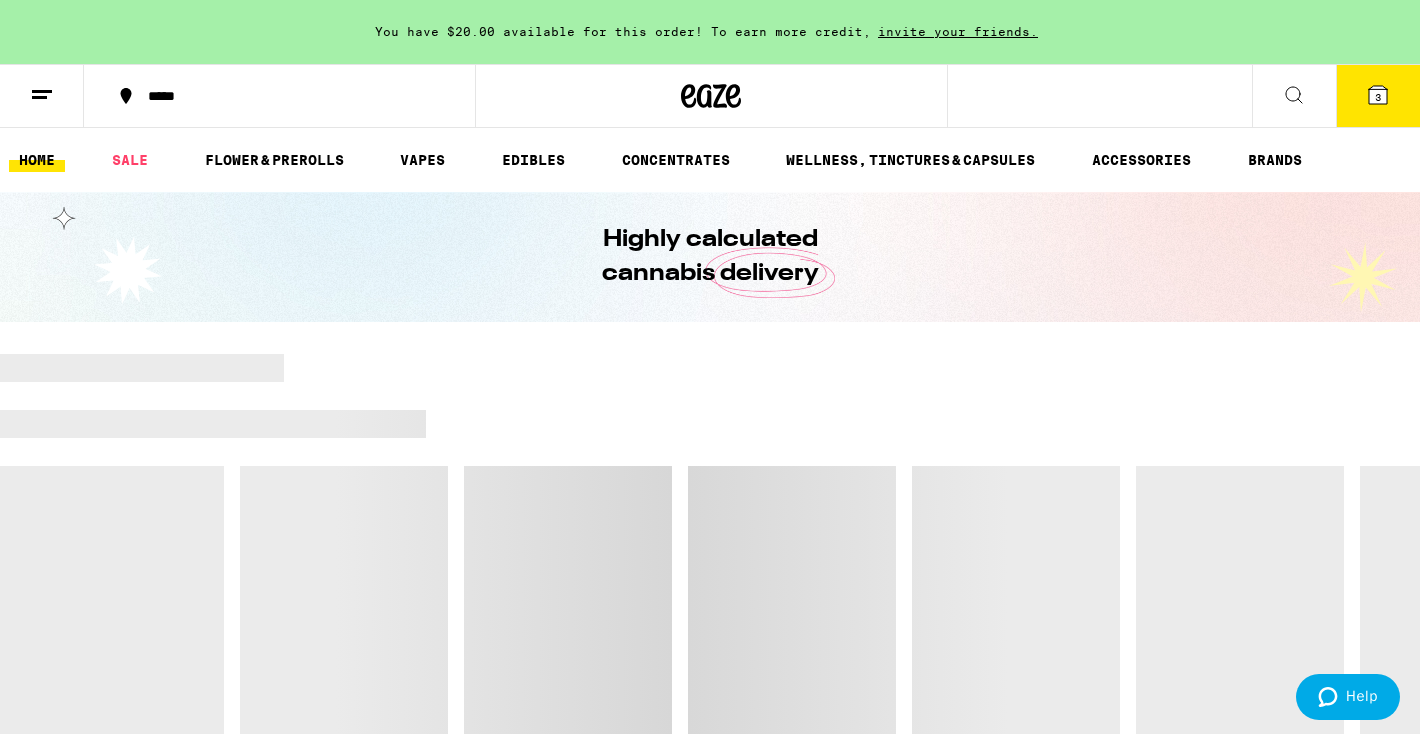 scroll, scrollTop: 0, scrollLeft: 0, axis: both 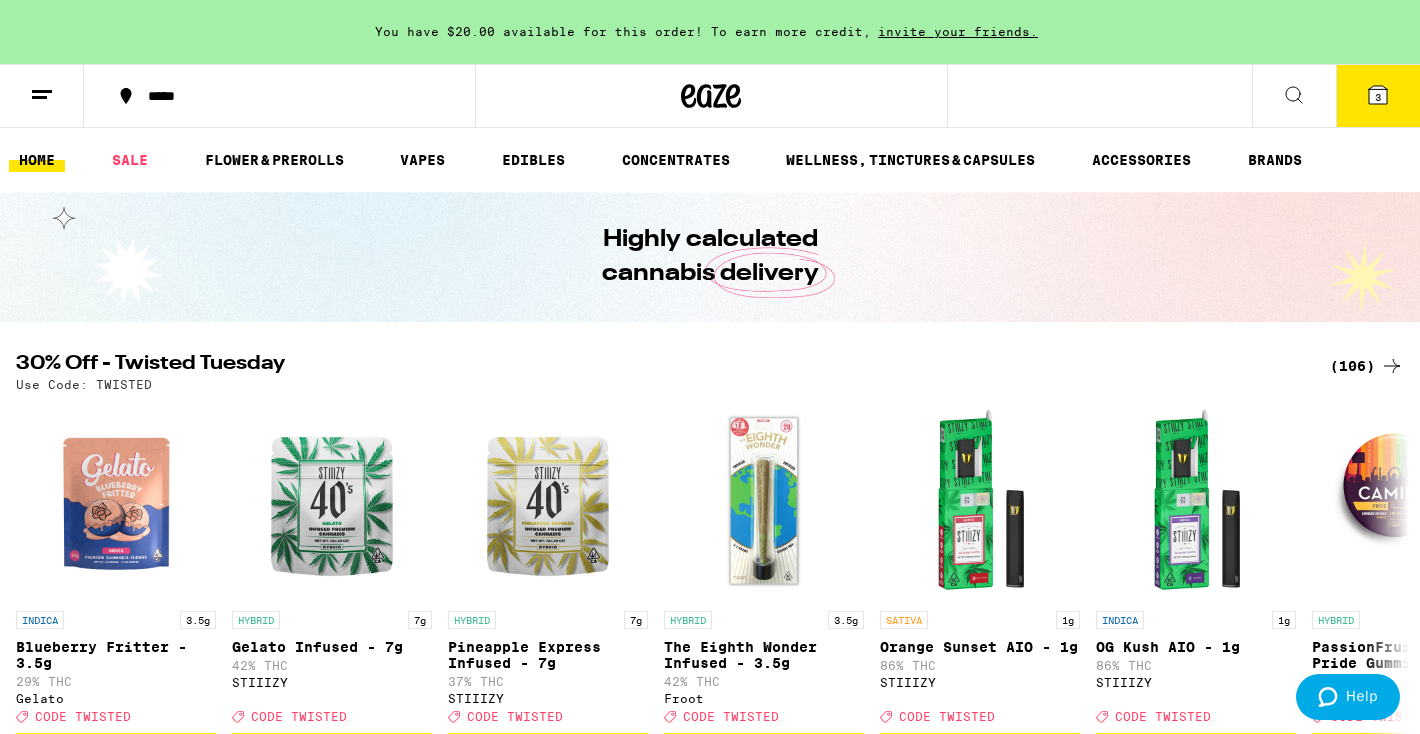 click 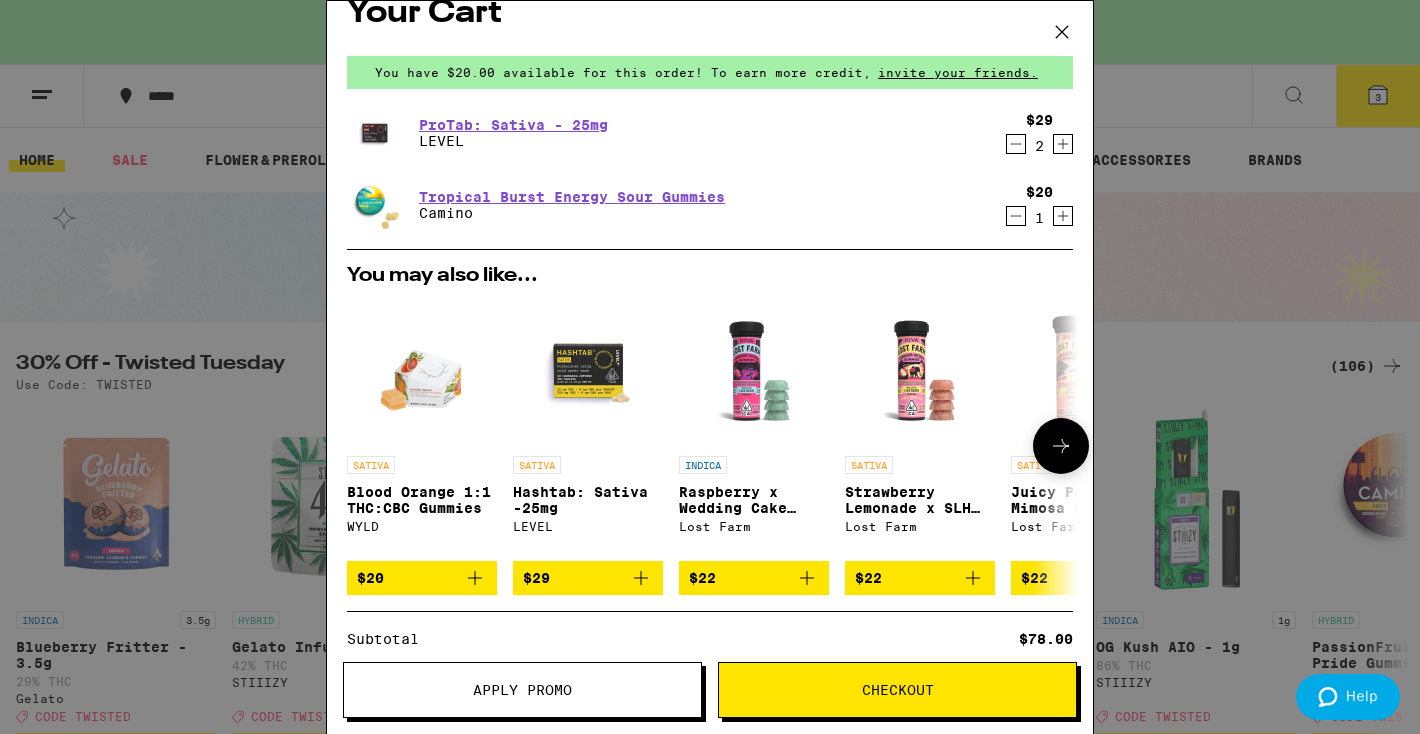 scroll, scrollTop: 34, scrollLeft: 0, axis: vertical 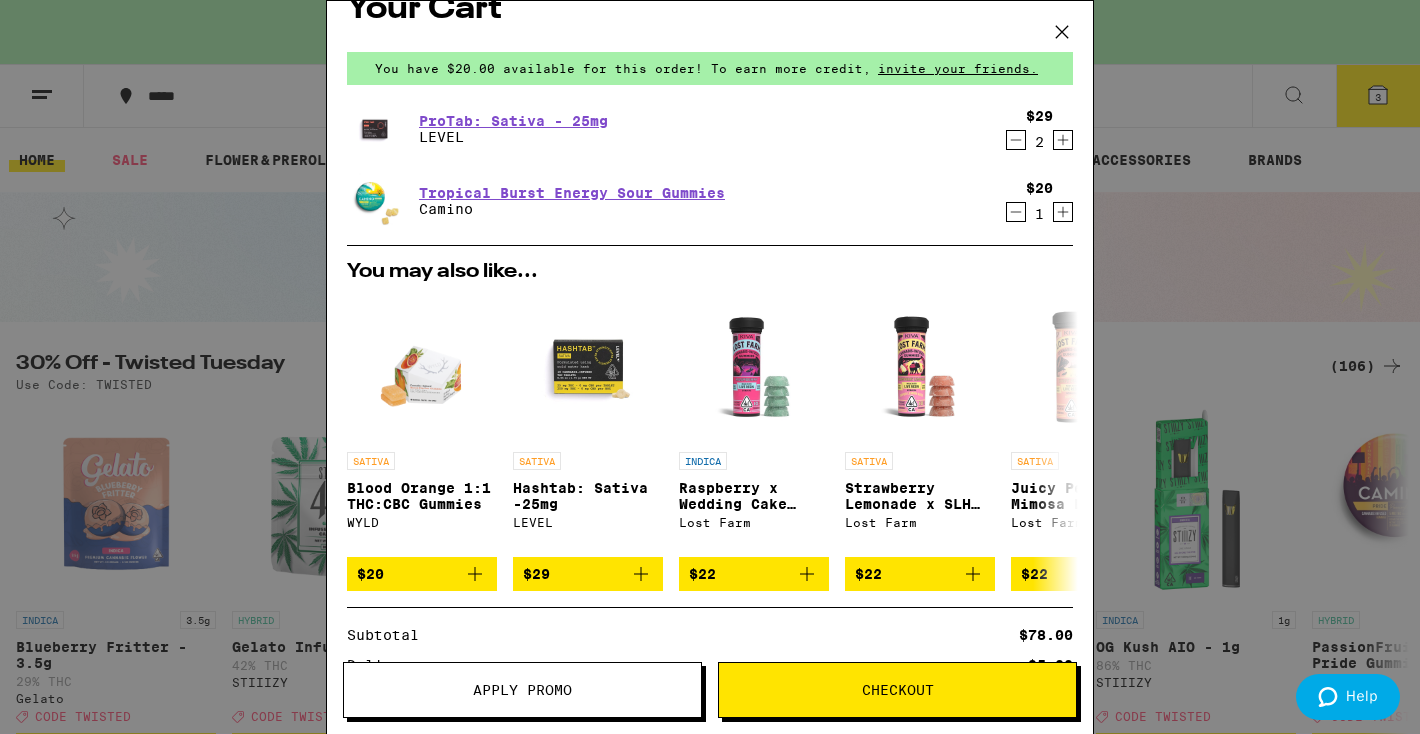 click 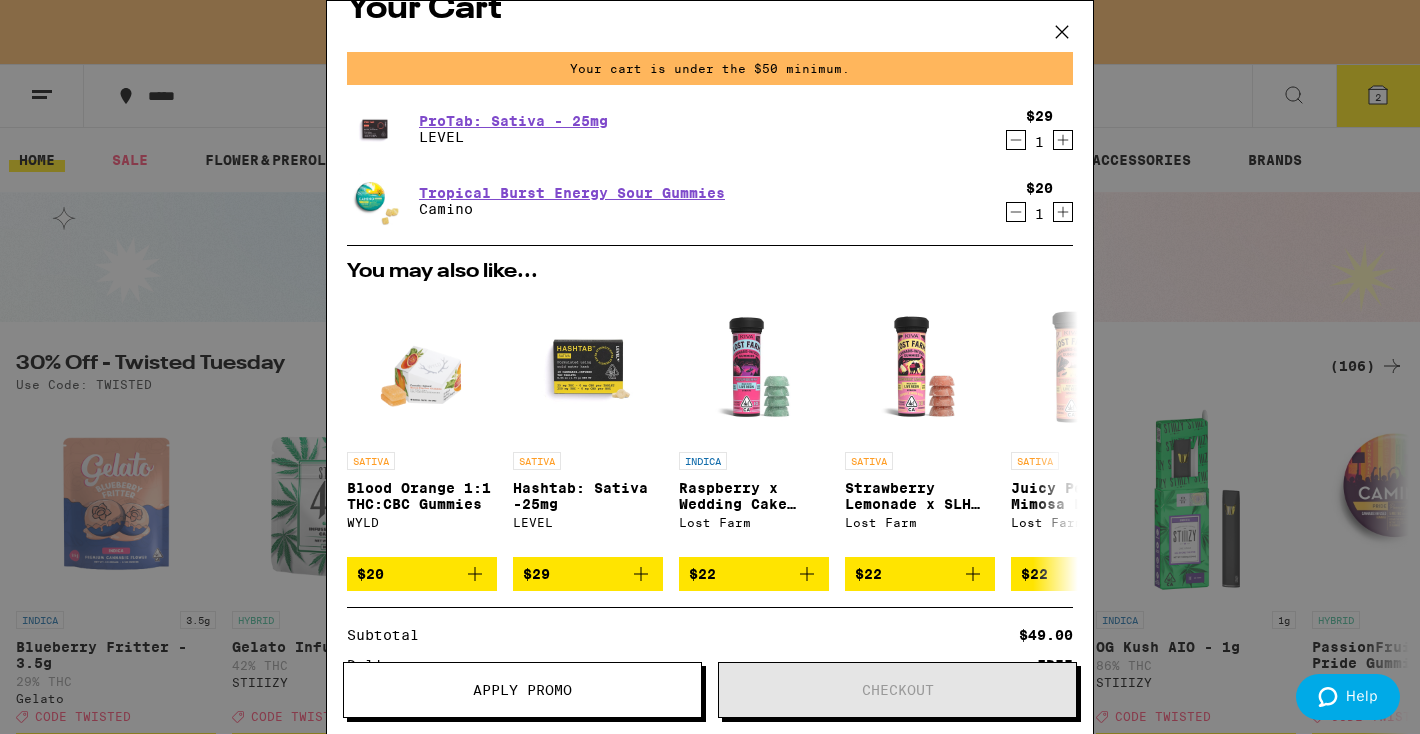 click 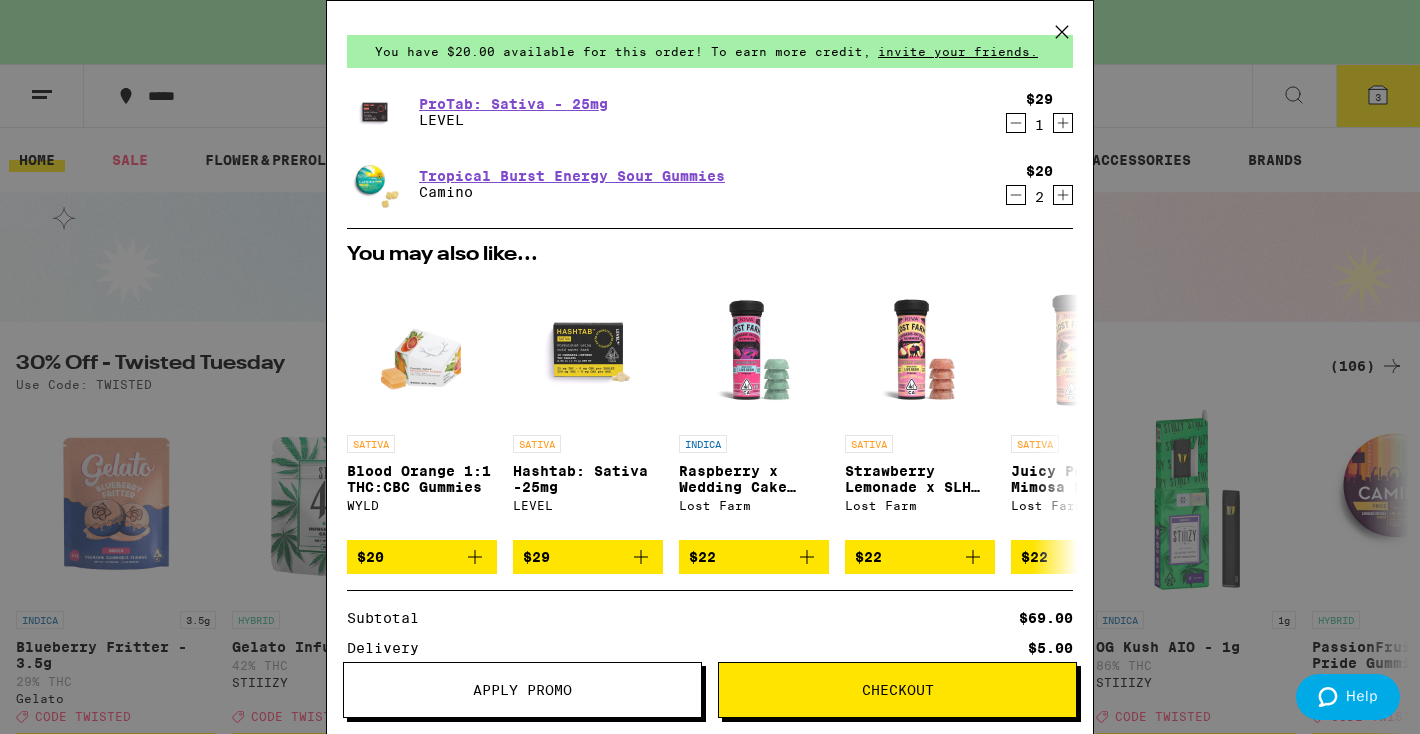scroll, scrollTop: 49, scrollLeft: 0, axis: vertical 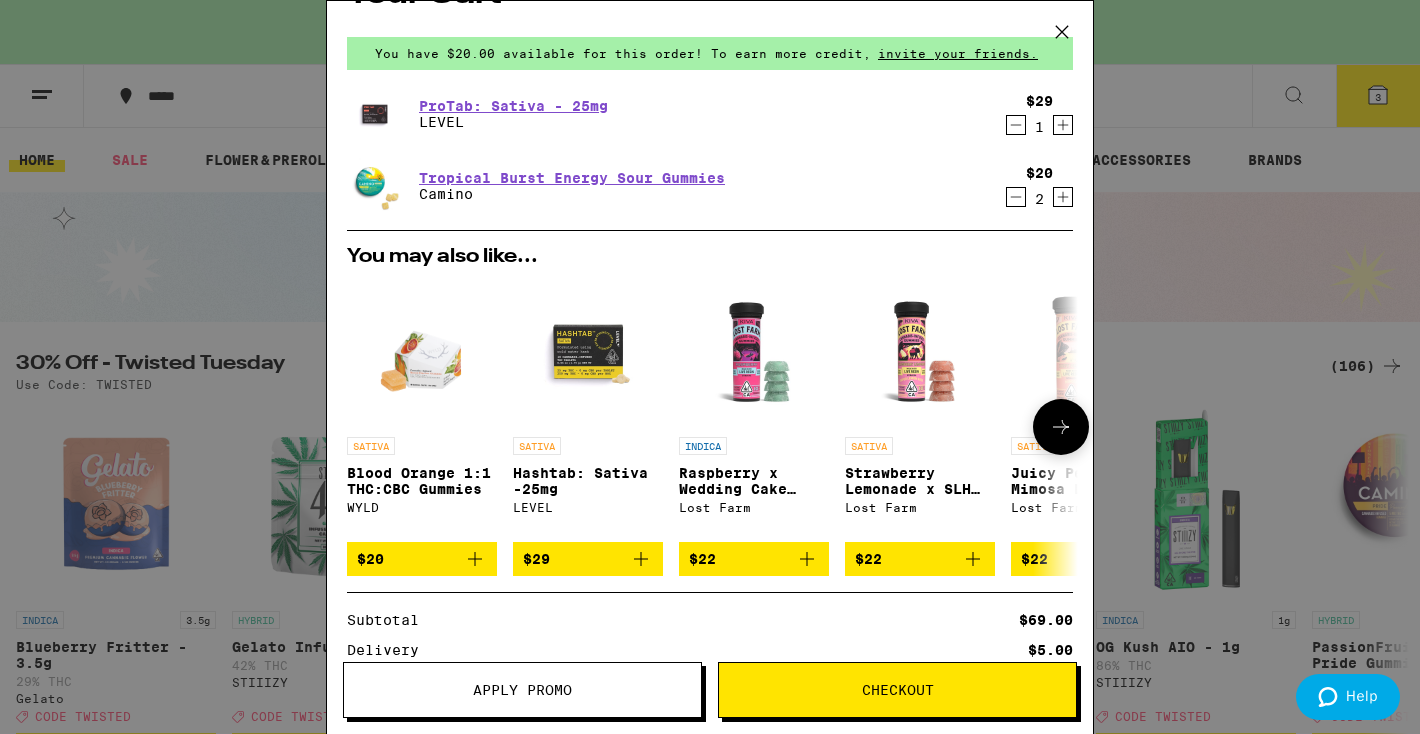 click at bounding box center (588, 352) 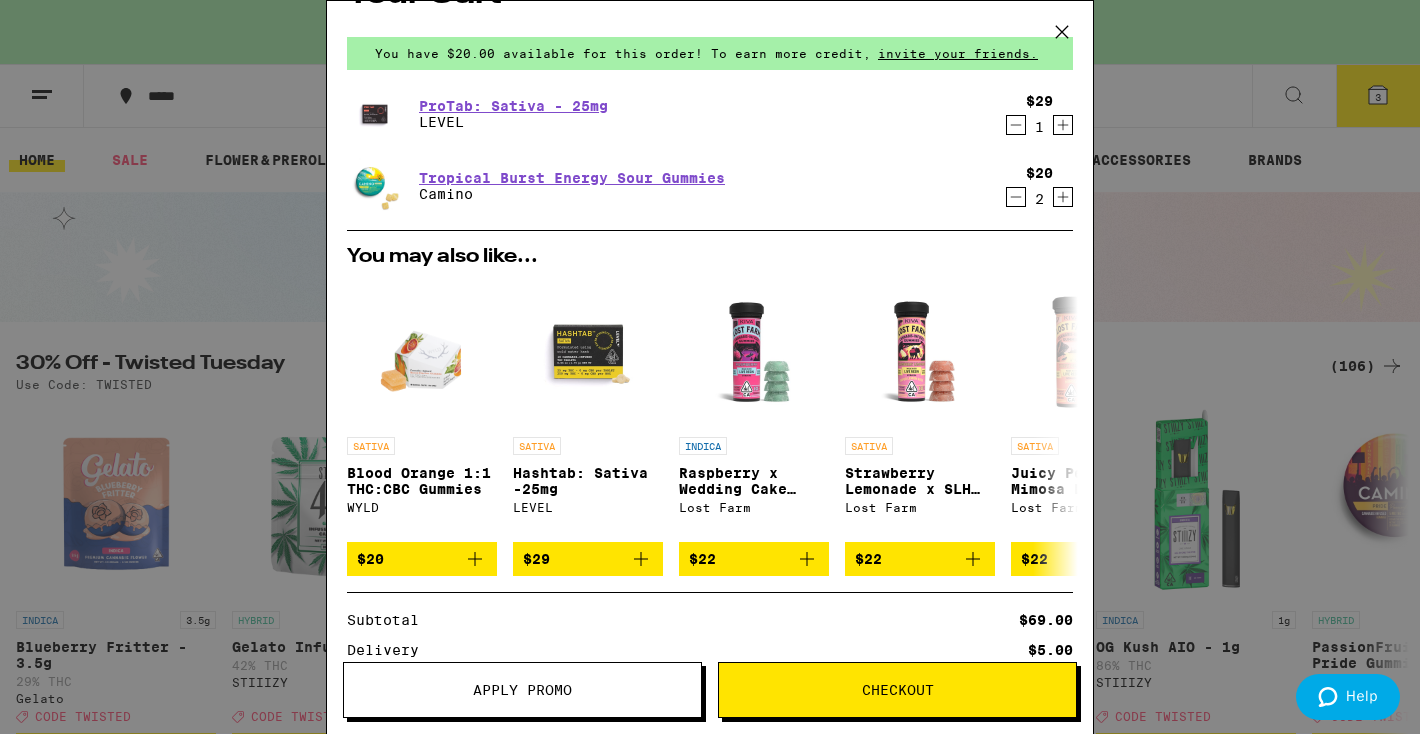 click 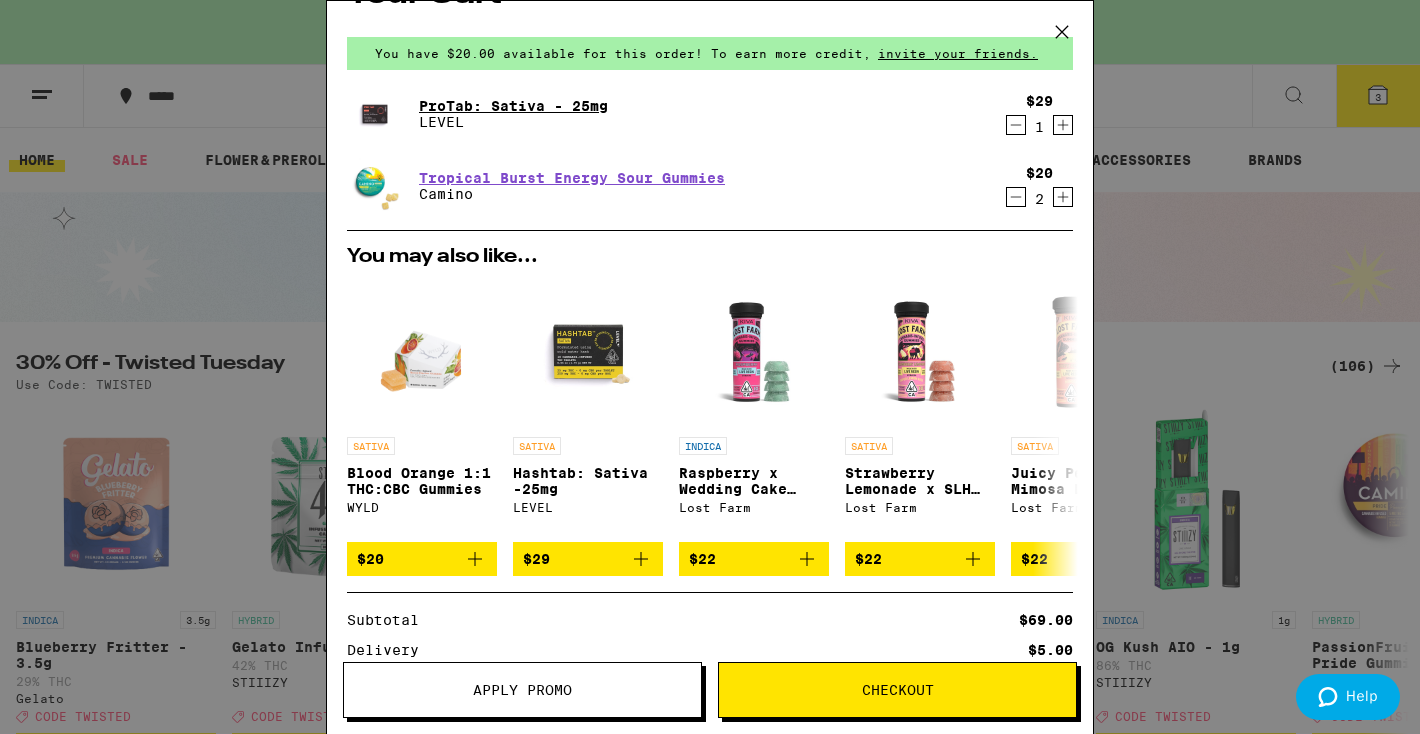 click on "ProTab: Sativa - 25mg" at bounding box center [513, 106] 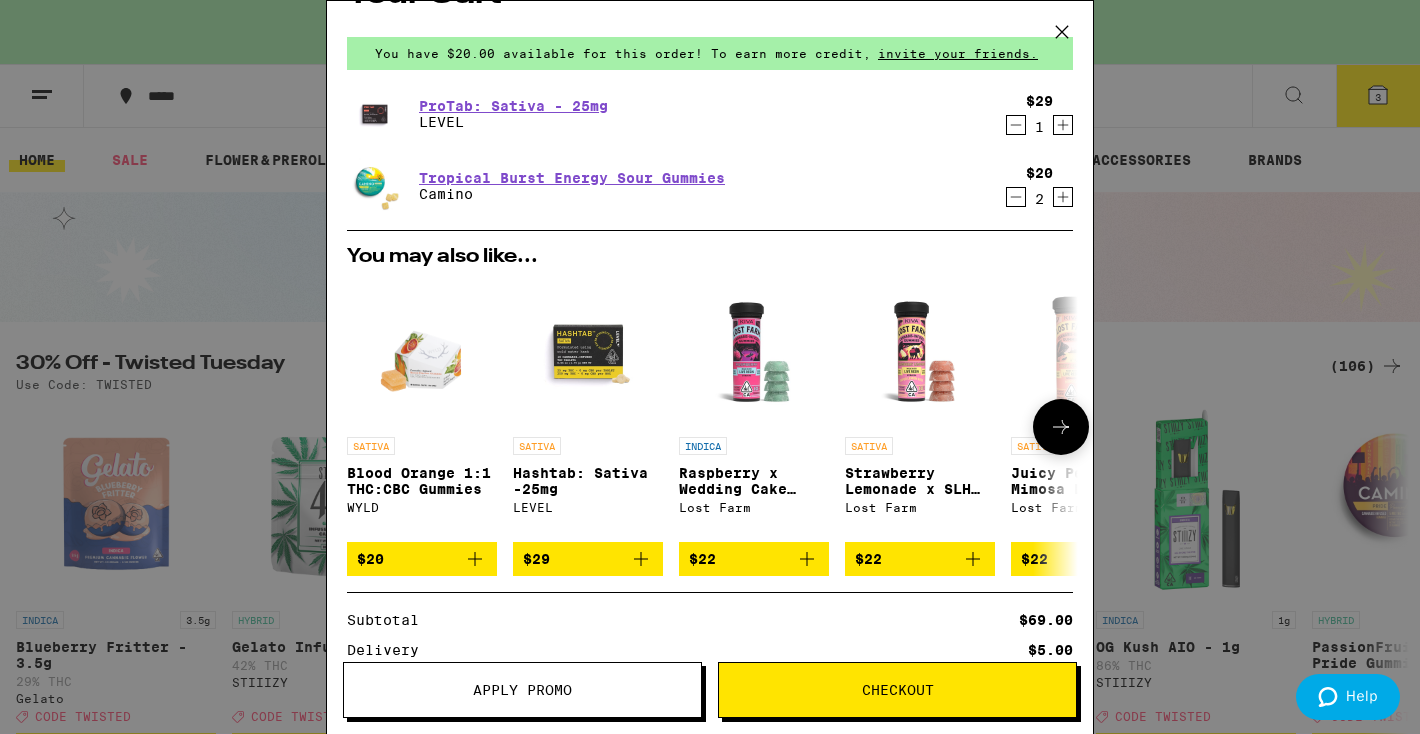click at bounding box center (588, 352) 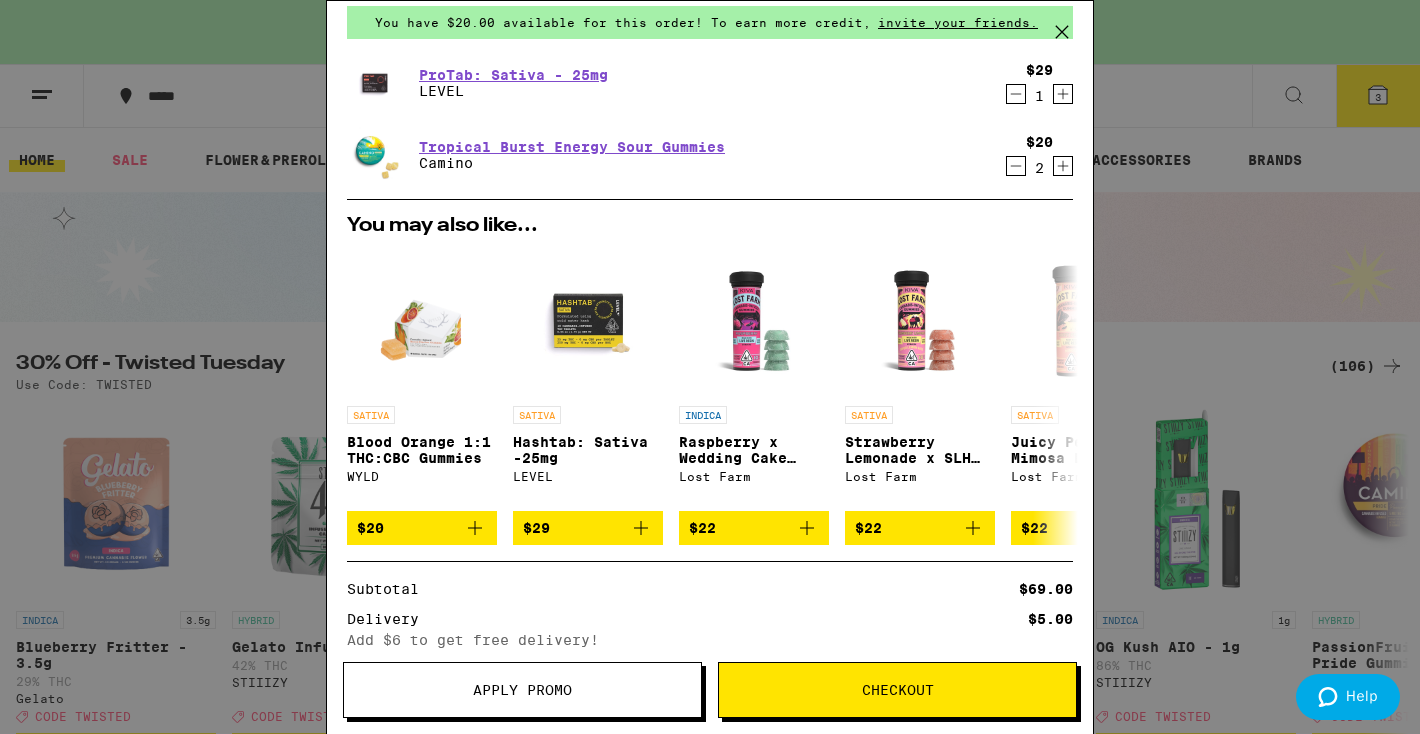 scroll, scrollTop: 0, scrollLeft: 0, axis: both 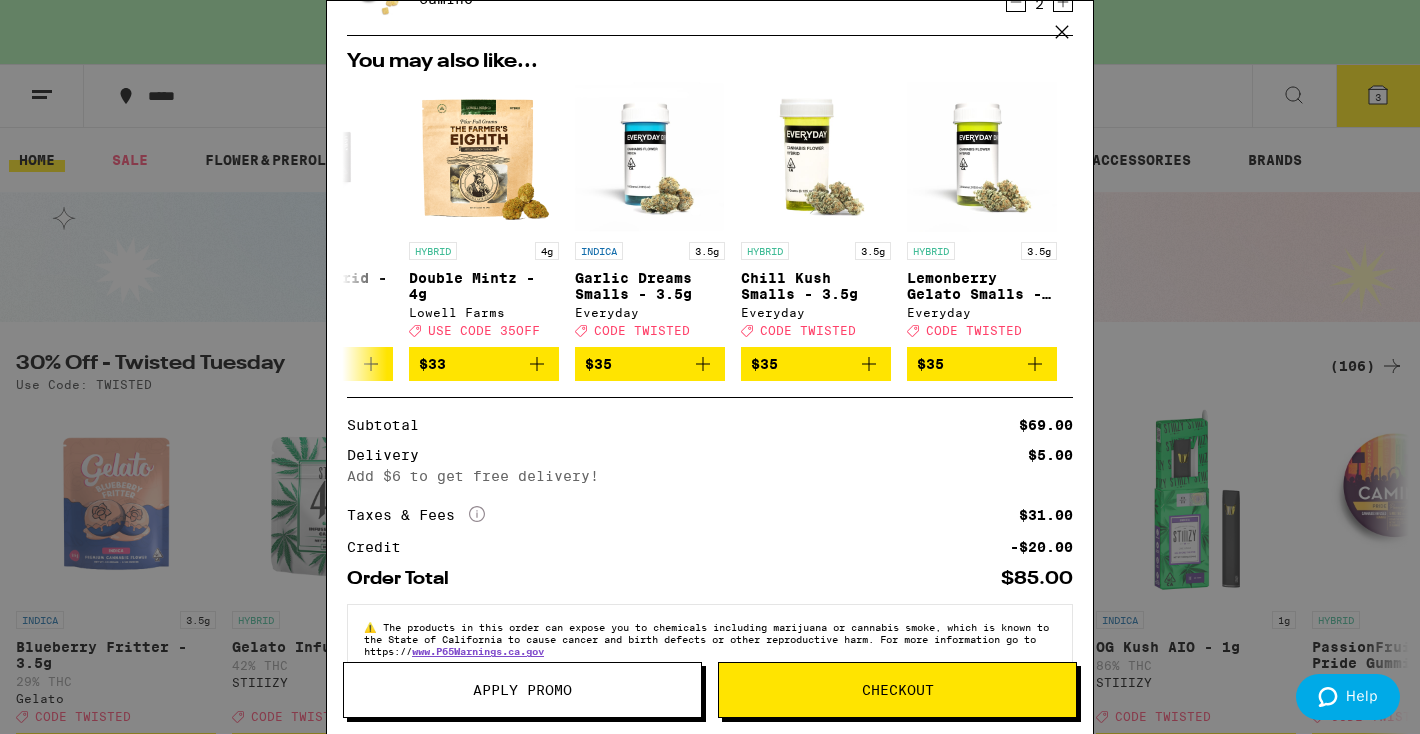click 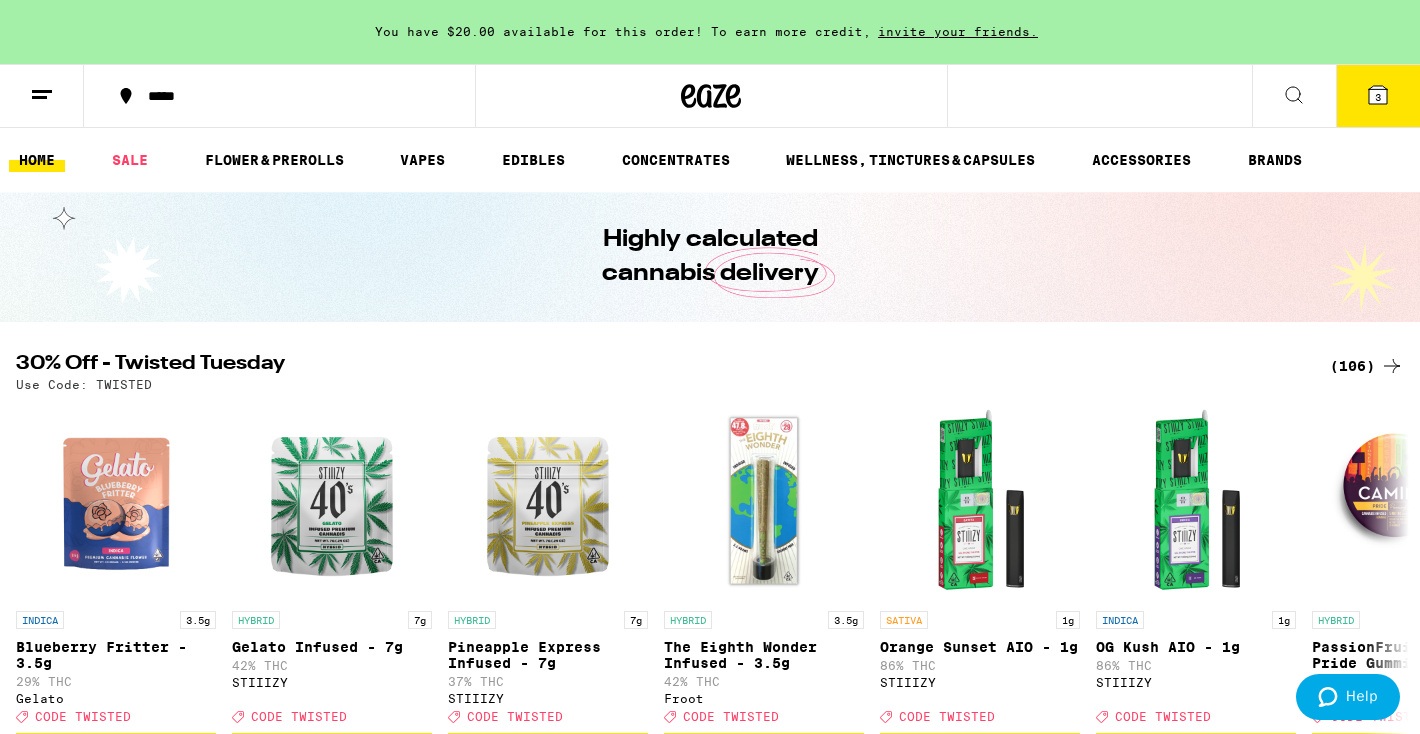 scroll, scrollTop: 0, scrollLeft: 0, axis: both 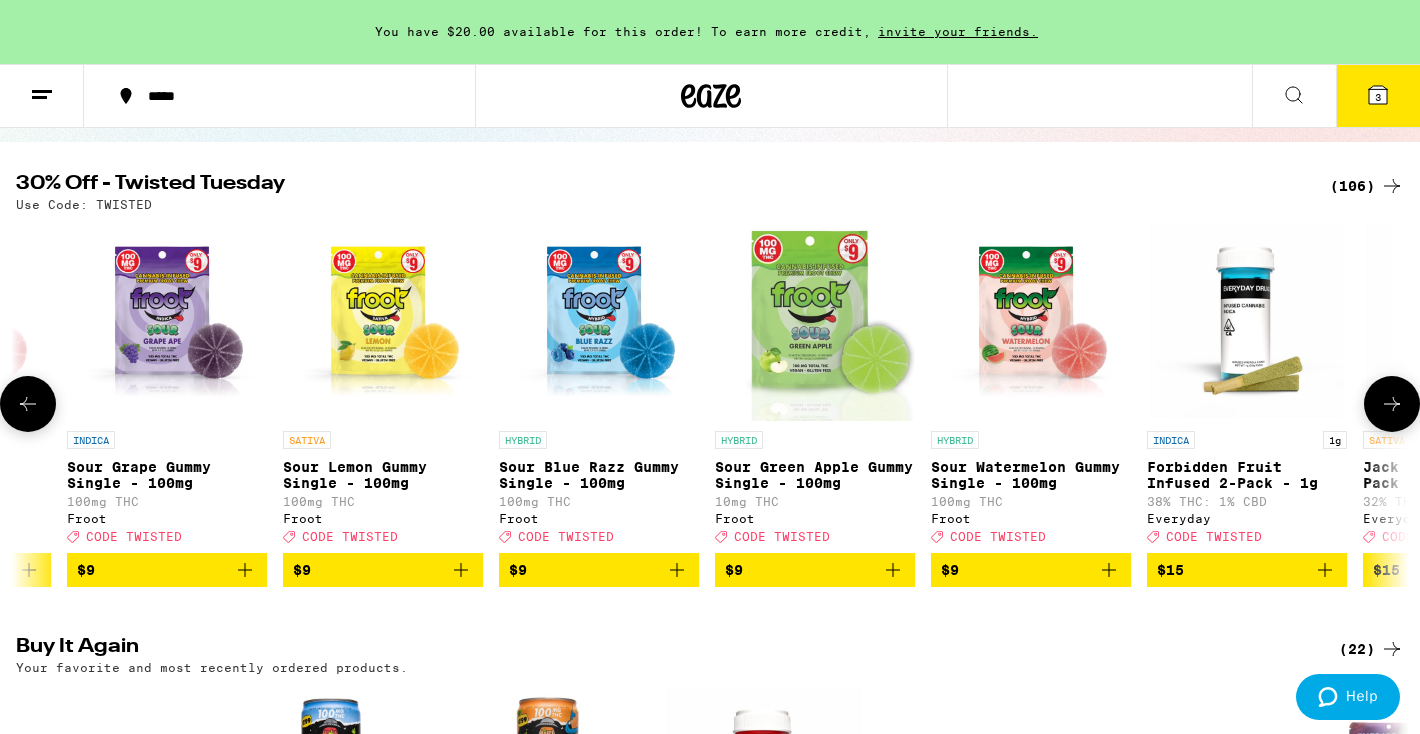 click on "$9" at bounding box center [383, 570] 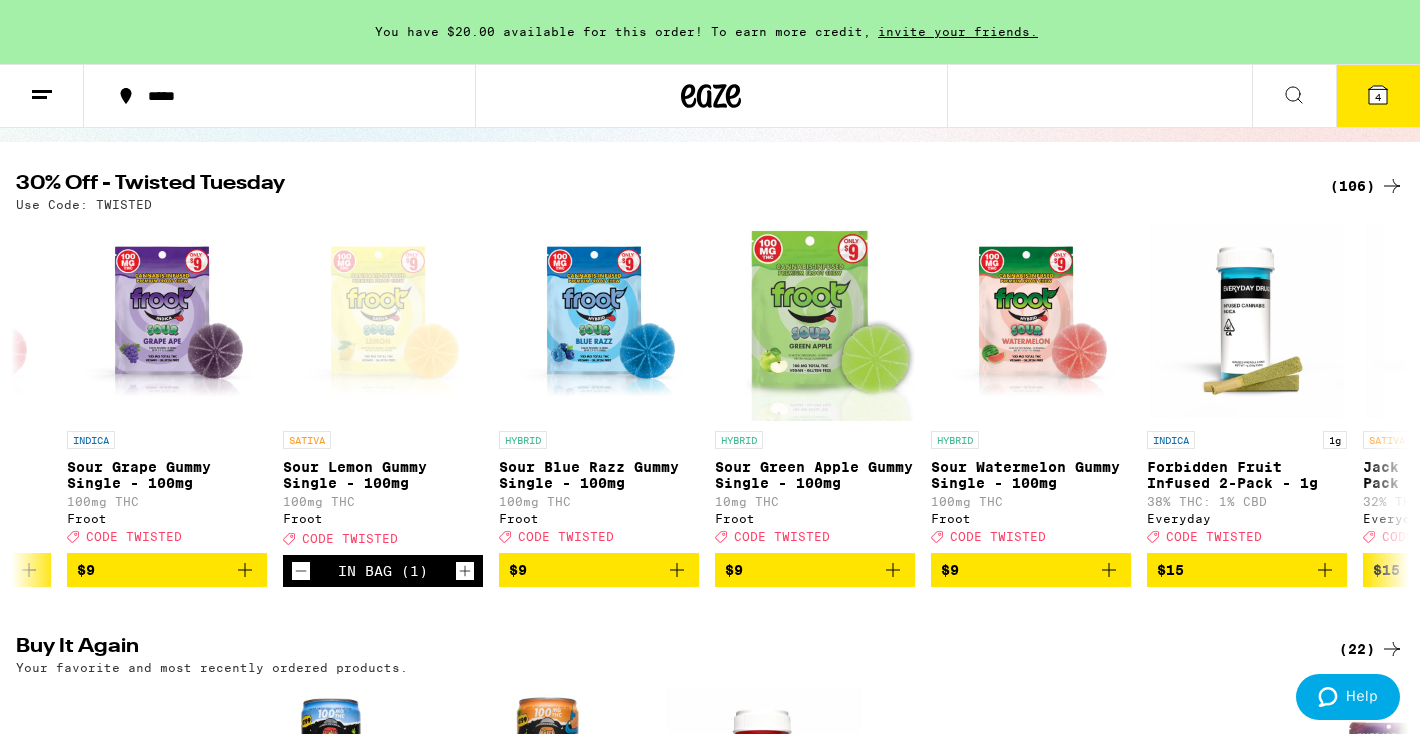 click on "4" at bounding box center (1378, 97) 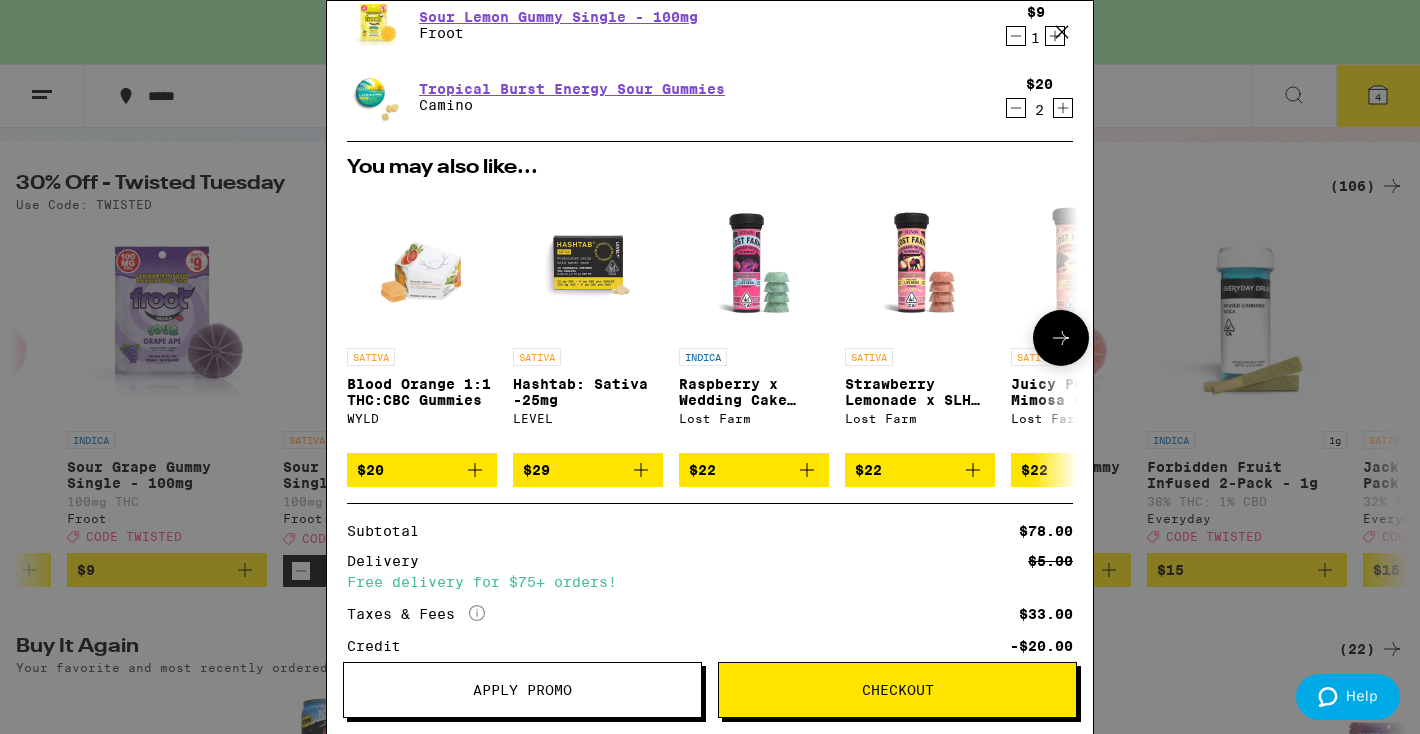 scroll, scrollTop: 359, scrollLeft: 0, axis: vertical 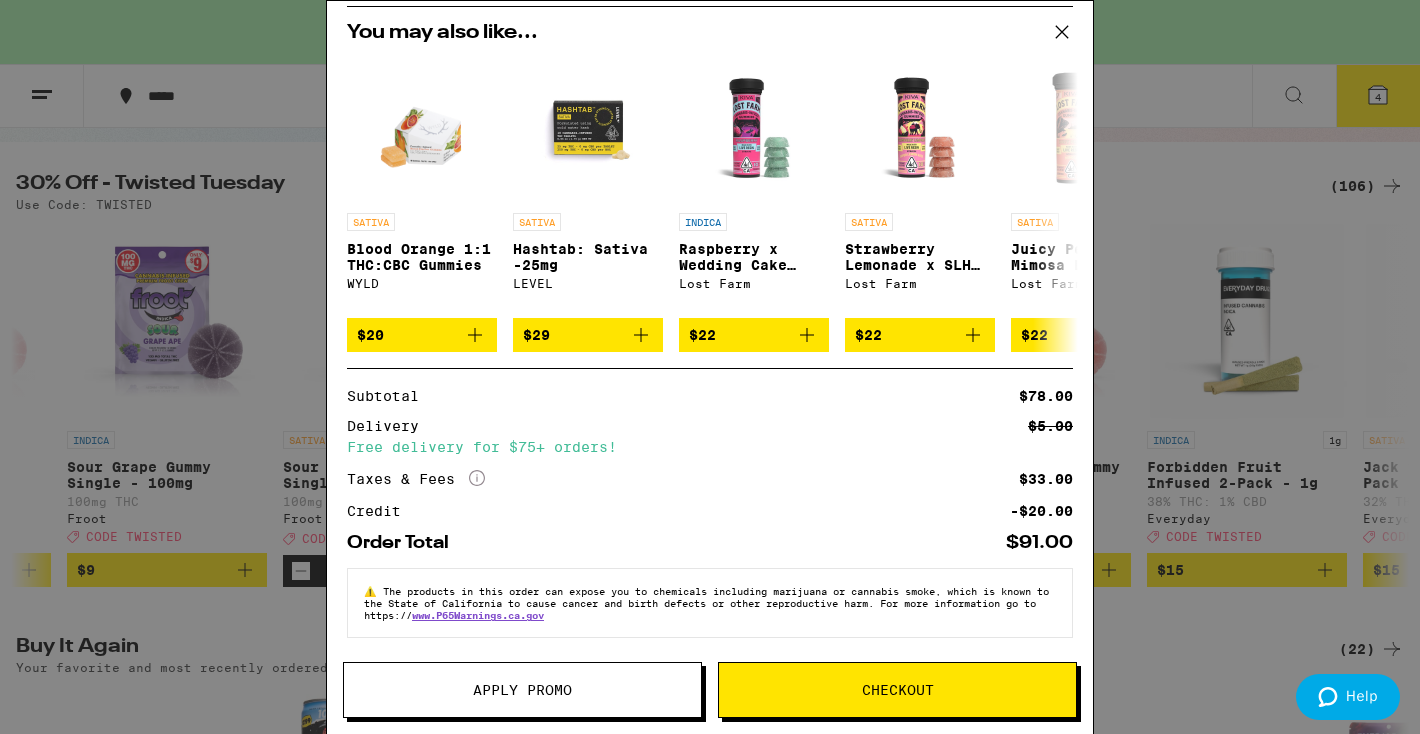 click on "Apply Promo" at bounding box center (522, 690) 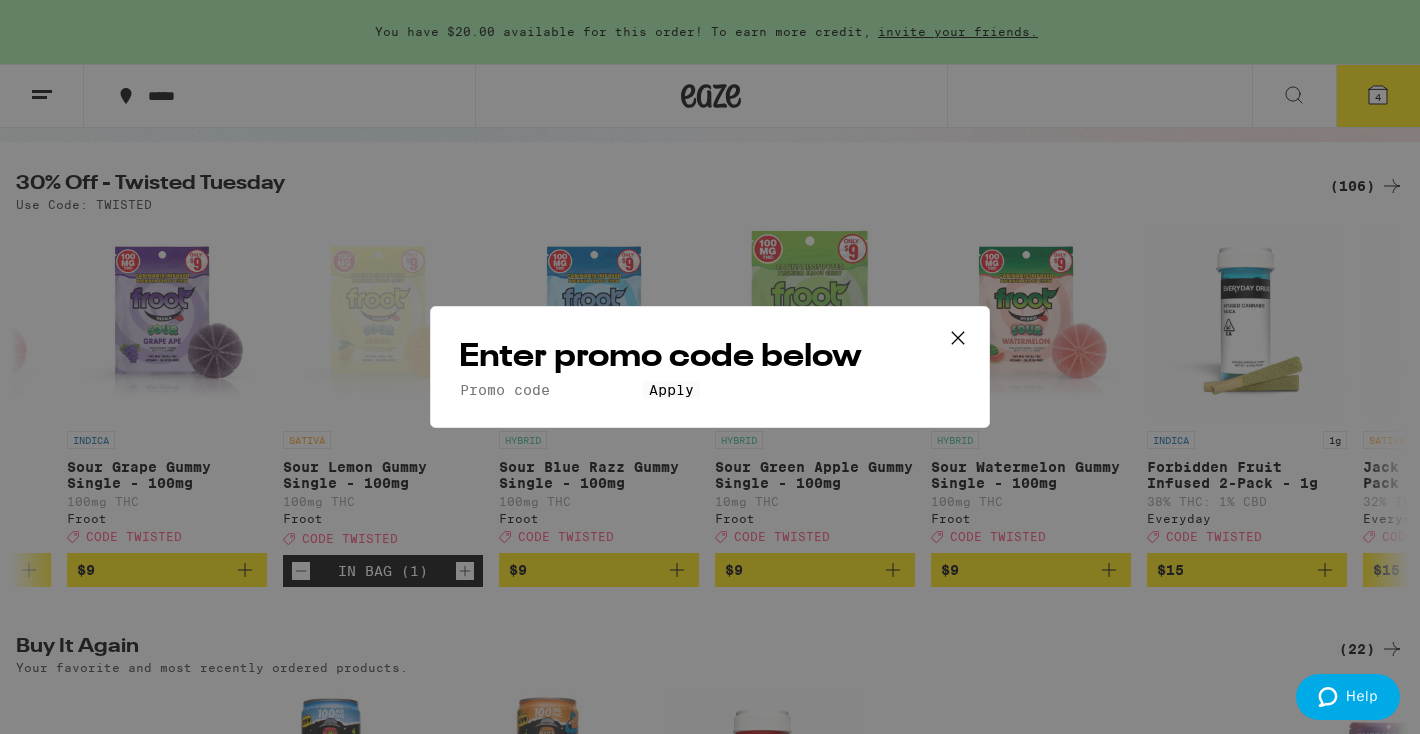 scroll, scrollTop: 0, scrollLeft: 0, axis: both 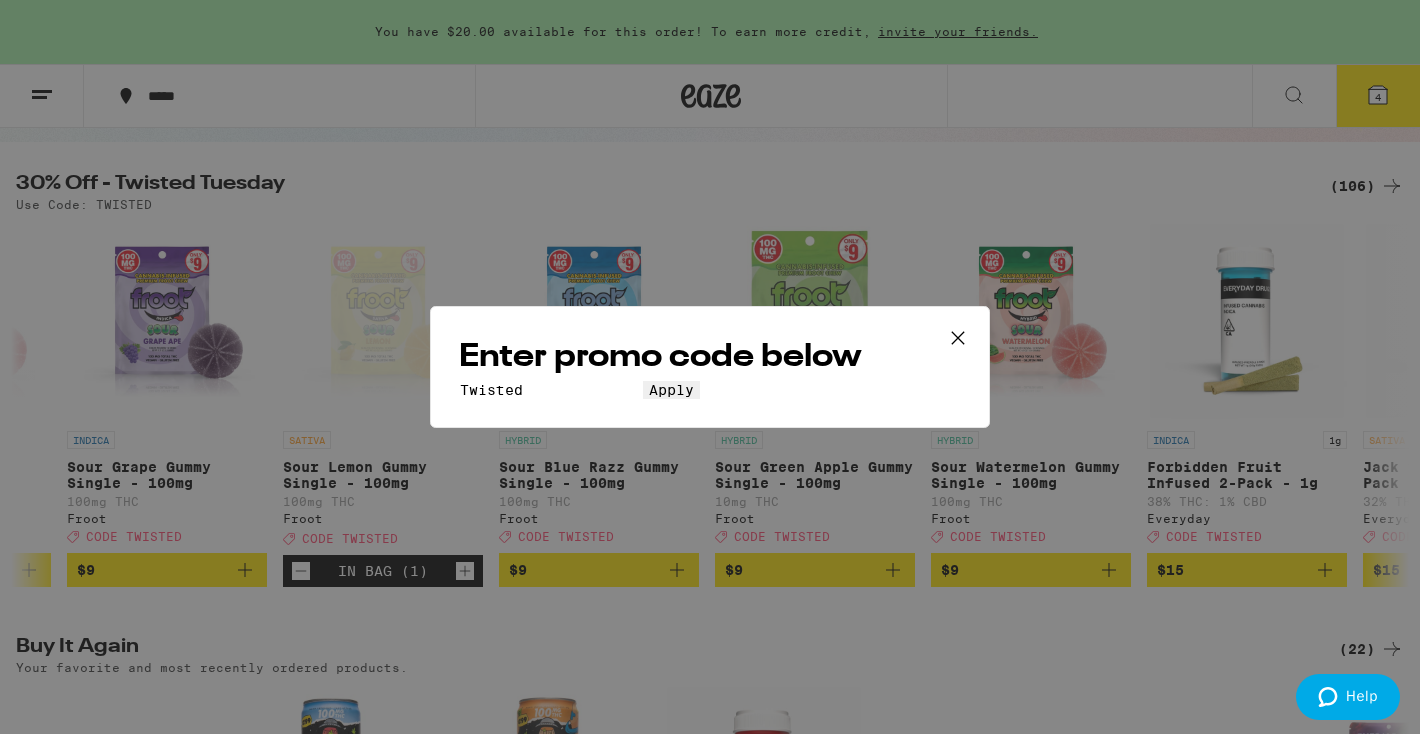 type on "Twisted" 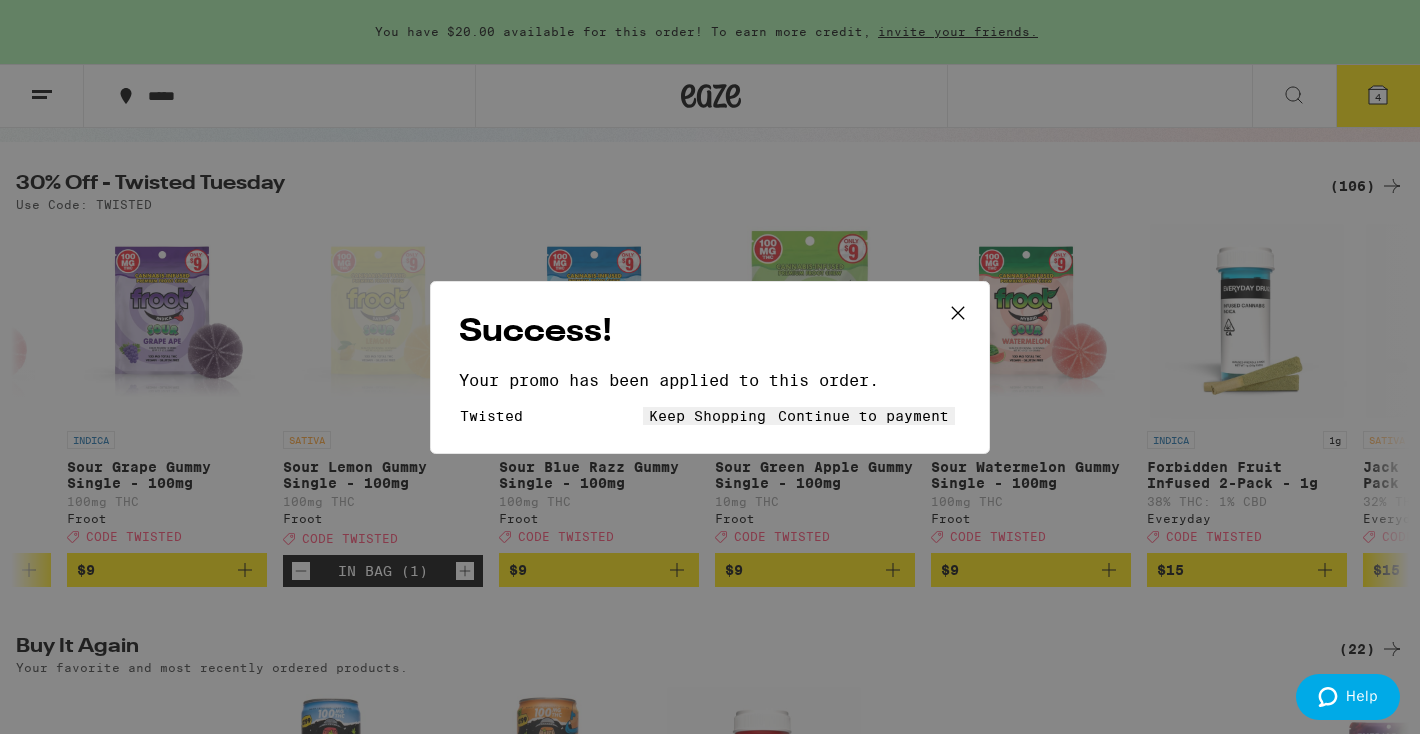 click on "Keep Shopping" at bounding box center [707, 416] 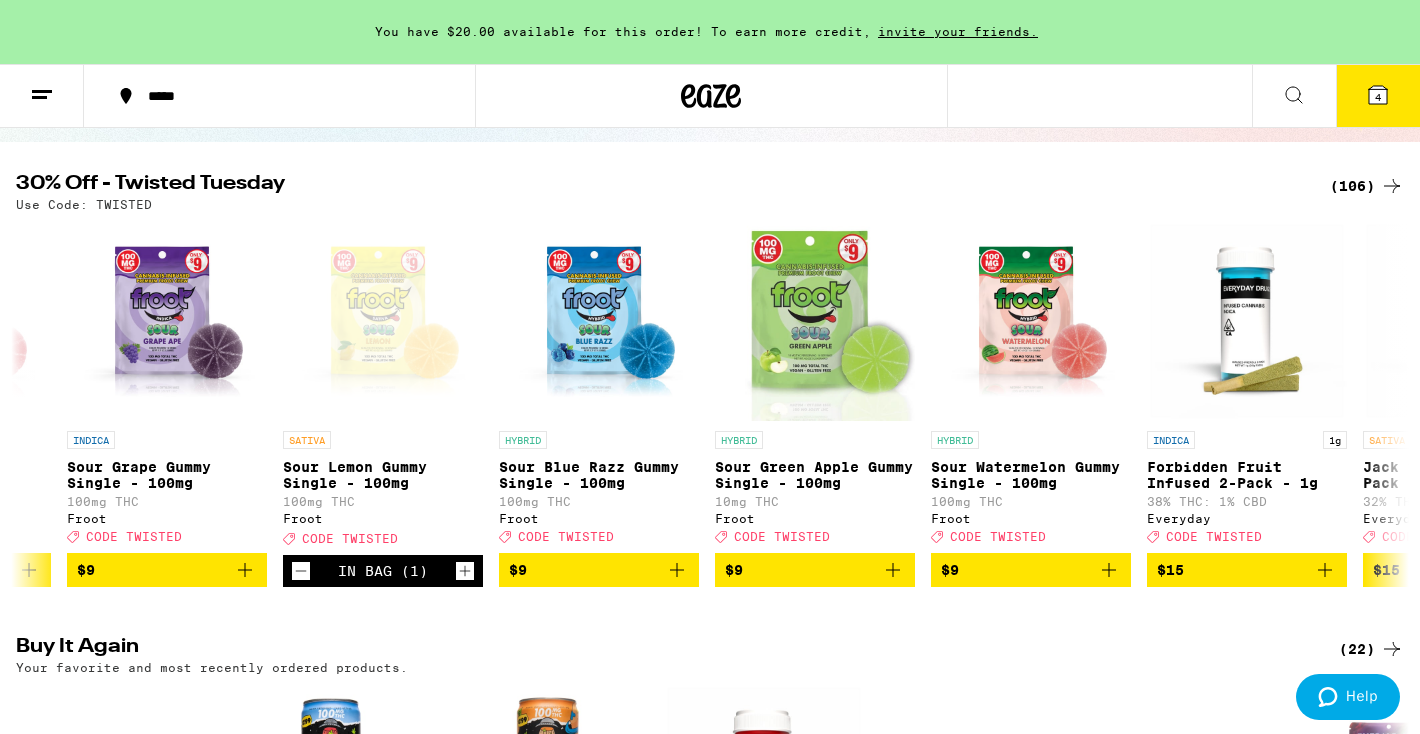 click on "4" at bounding box center [1378, 96] 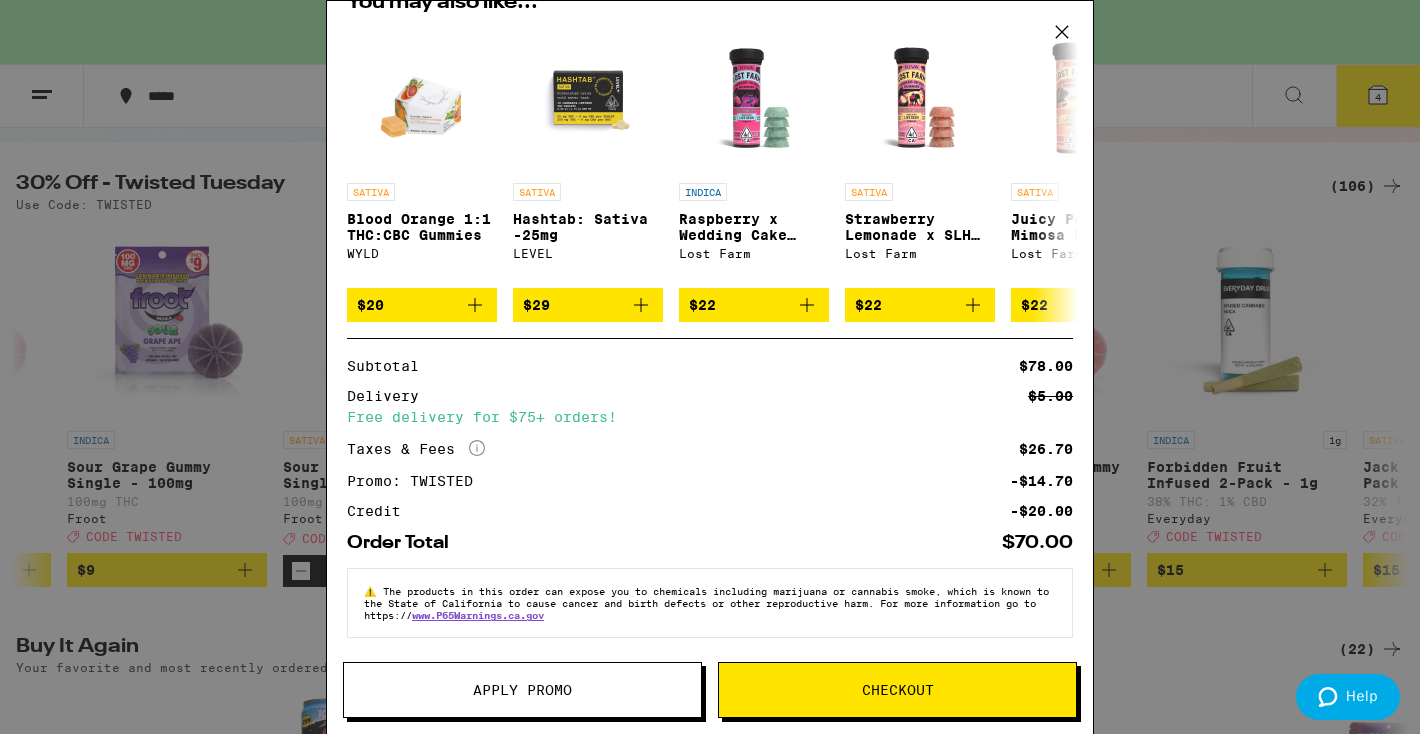 scroll, scrollTop: 389, scrollLeft: 0, axis: vertical 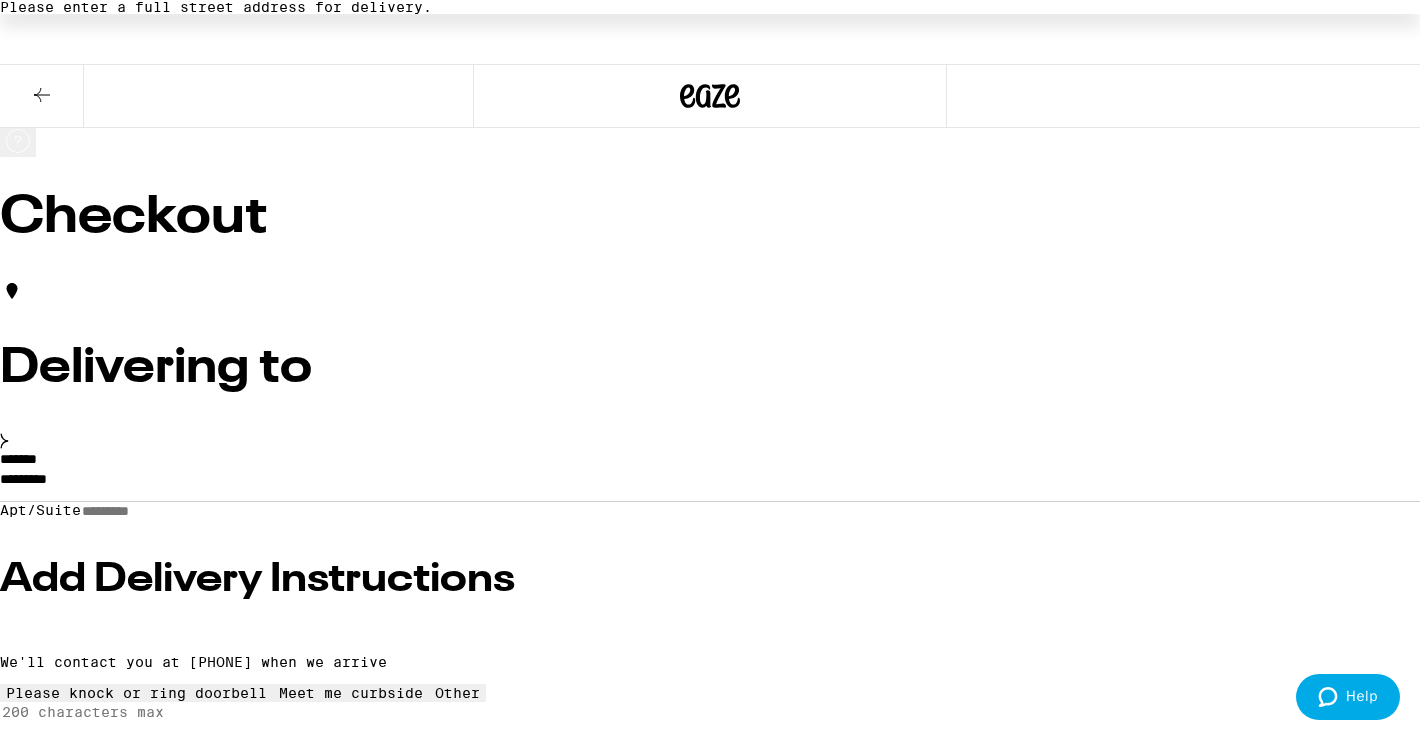 click on "*********" at bounding box center (710, 484) 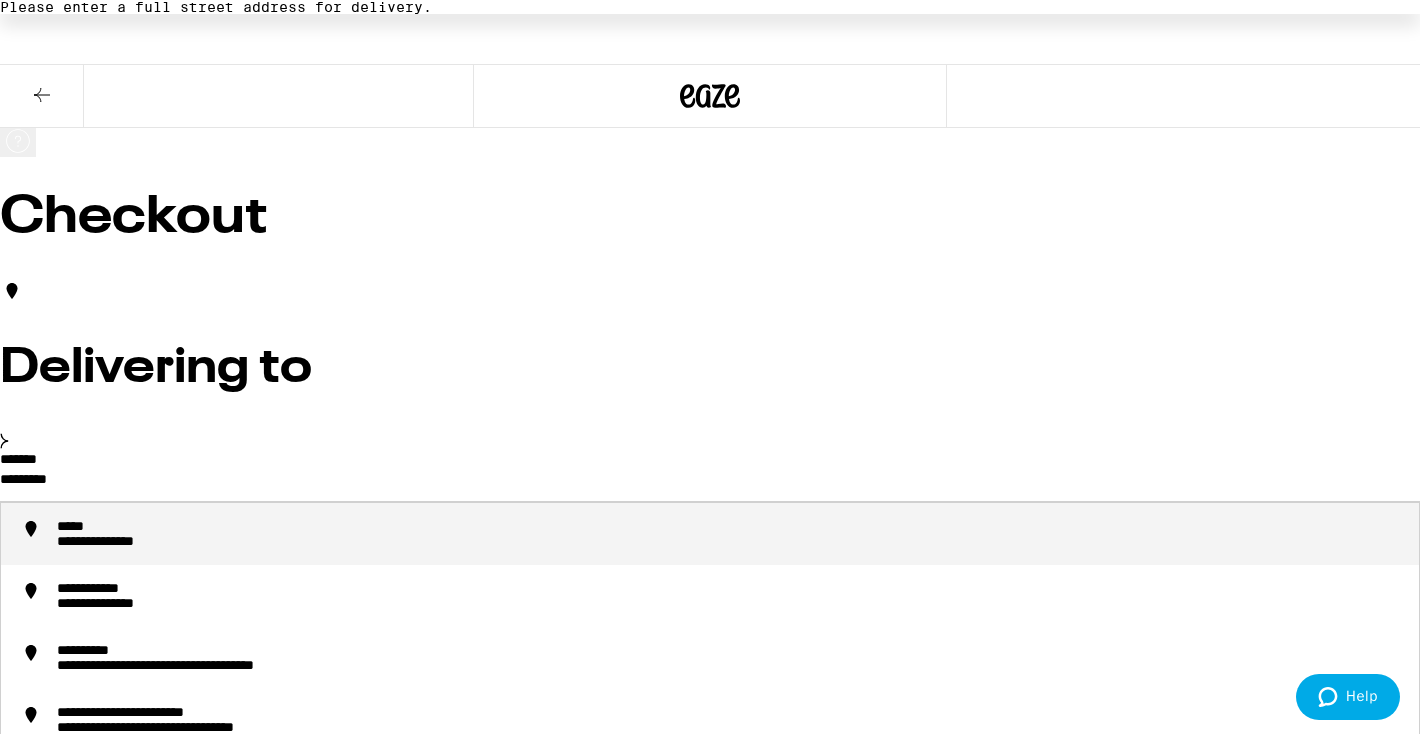 click on "*********" at bounding box center (710, 484) 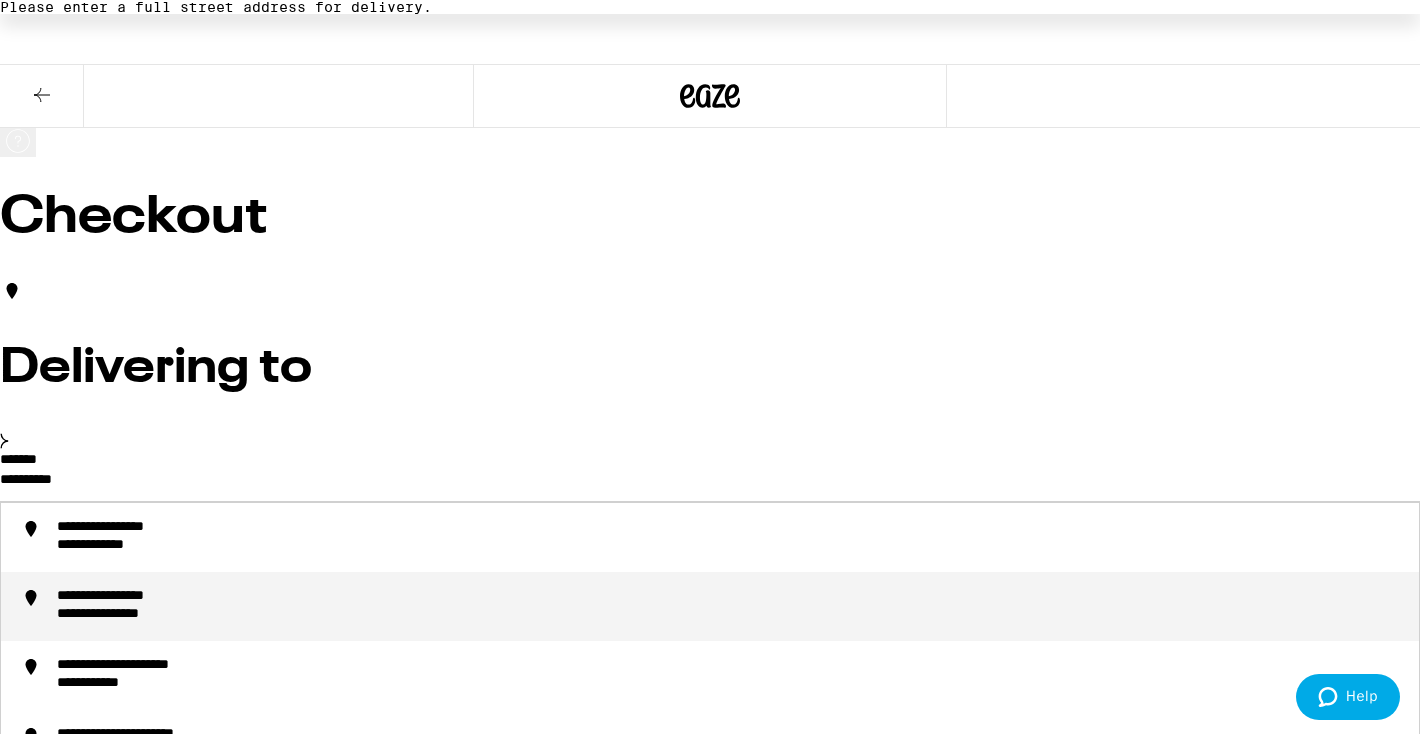 click on "**********" at bounding box center (134, 597) 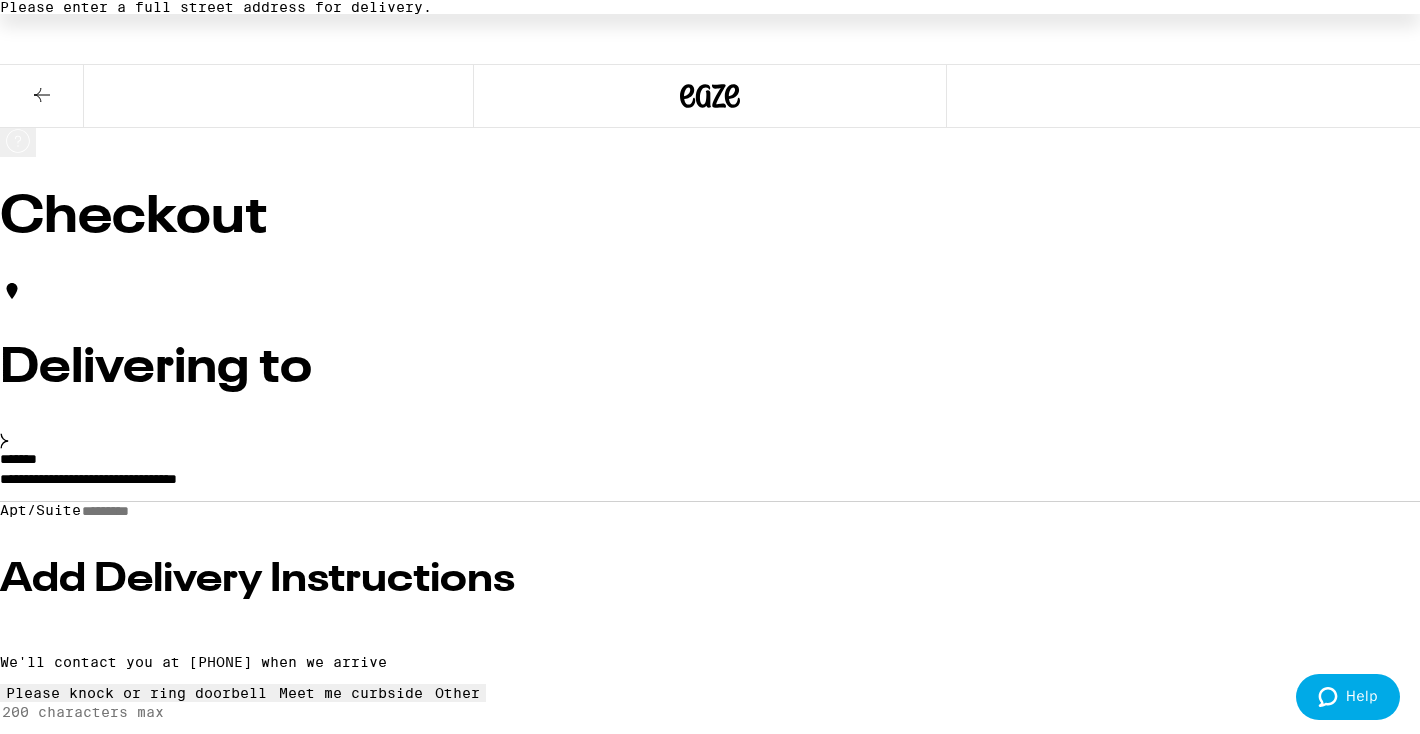 type on "**********" 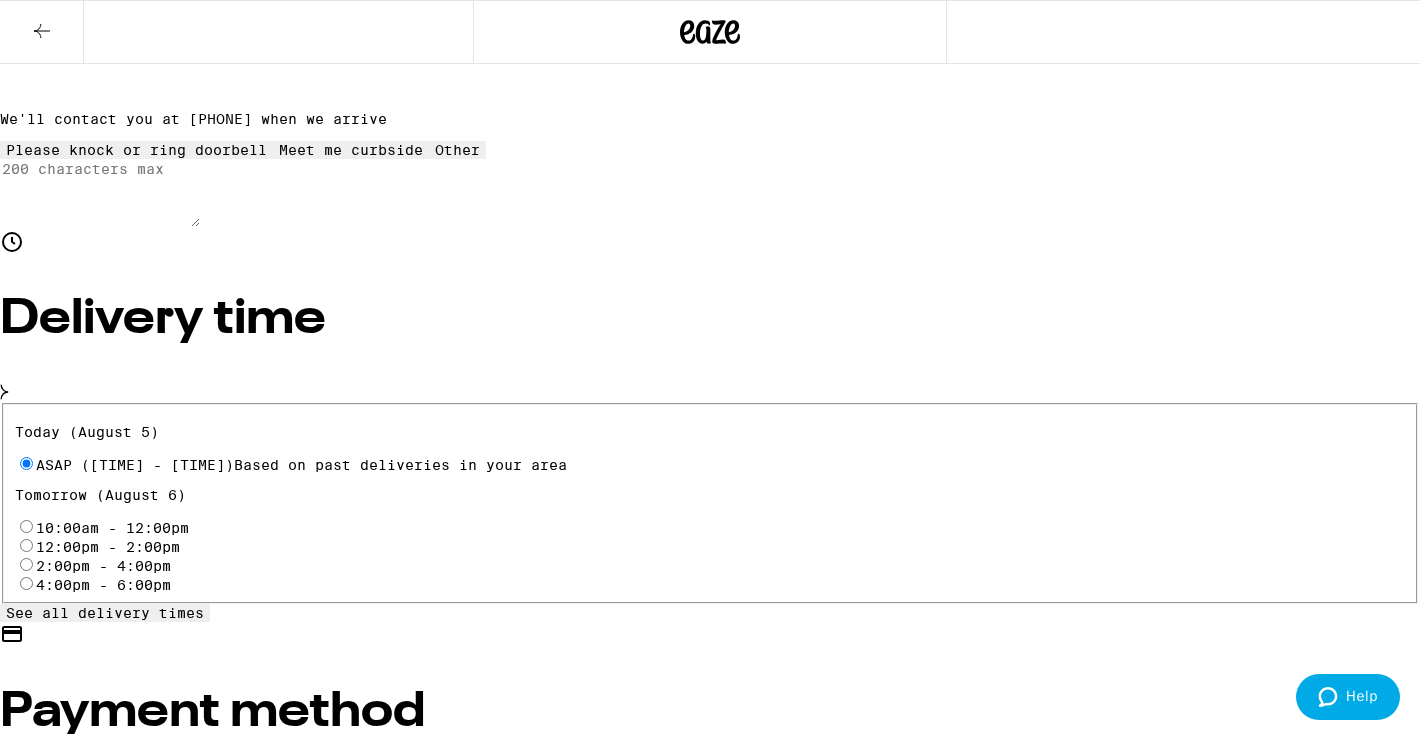 scroll, scrollTop: 594, scrollLeft: 0, axis: vertical 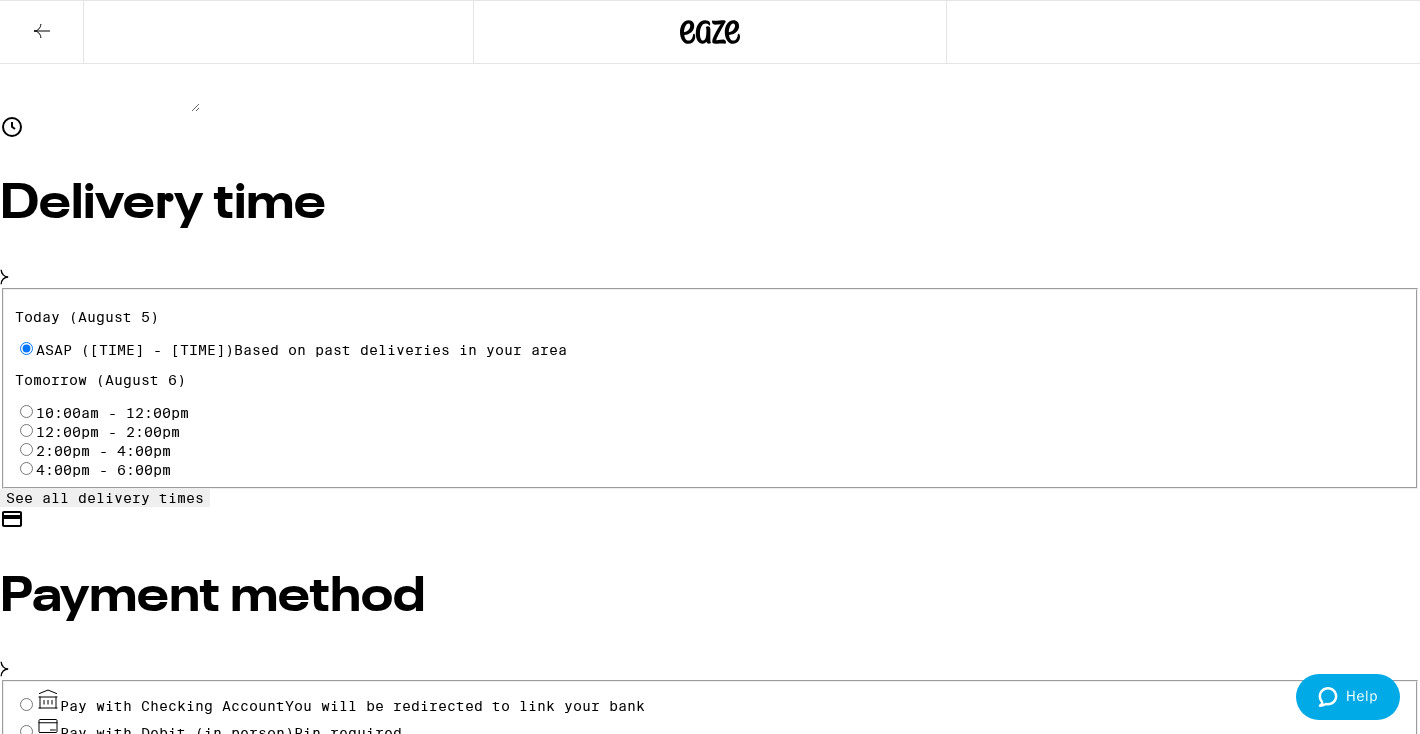 click on "Cash (in person)" at bounding box center [26, 758] 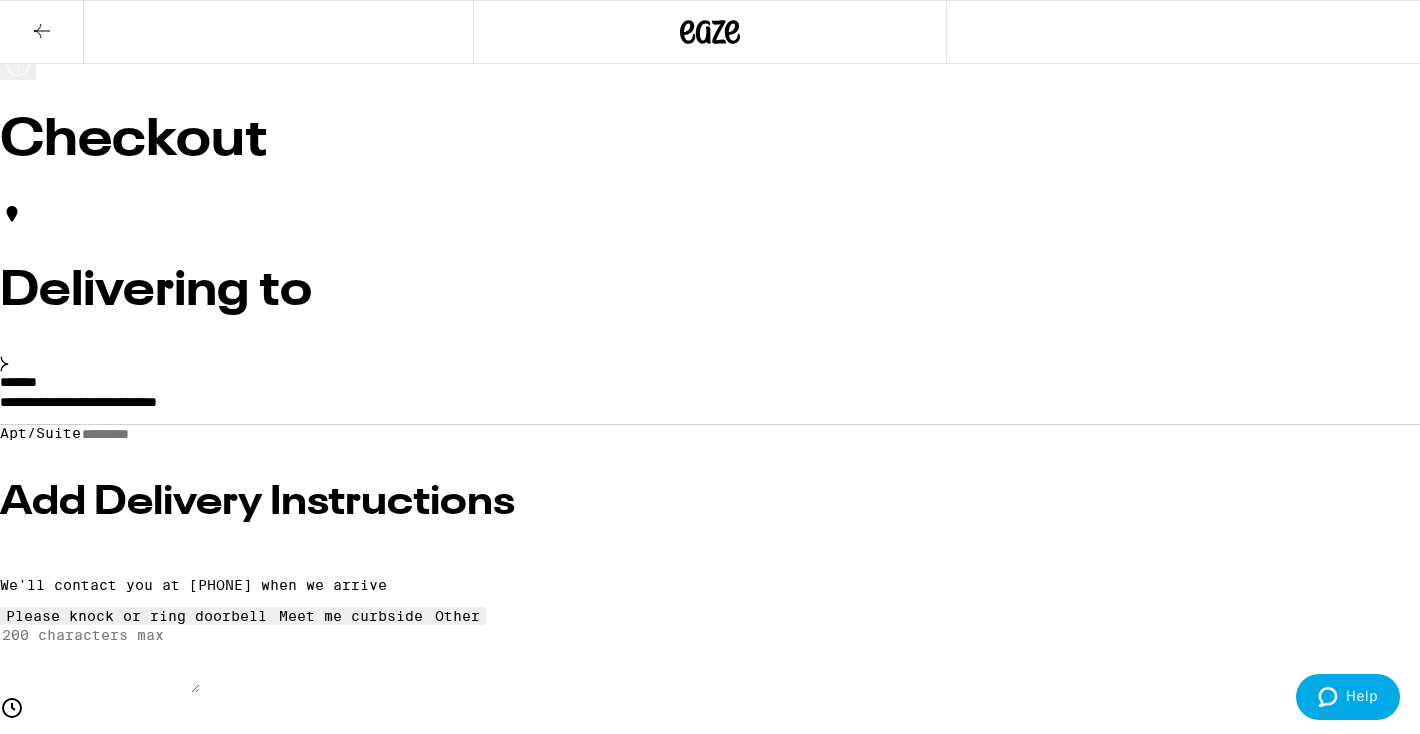 scroll, scrollTop: 0, scrollLeft: 0, axis: both 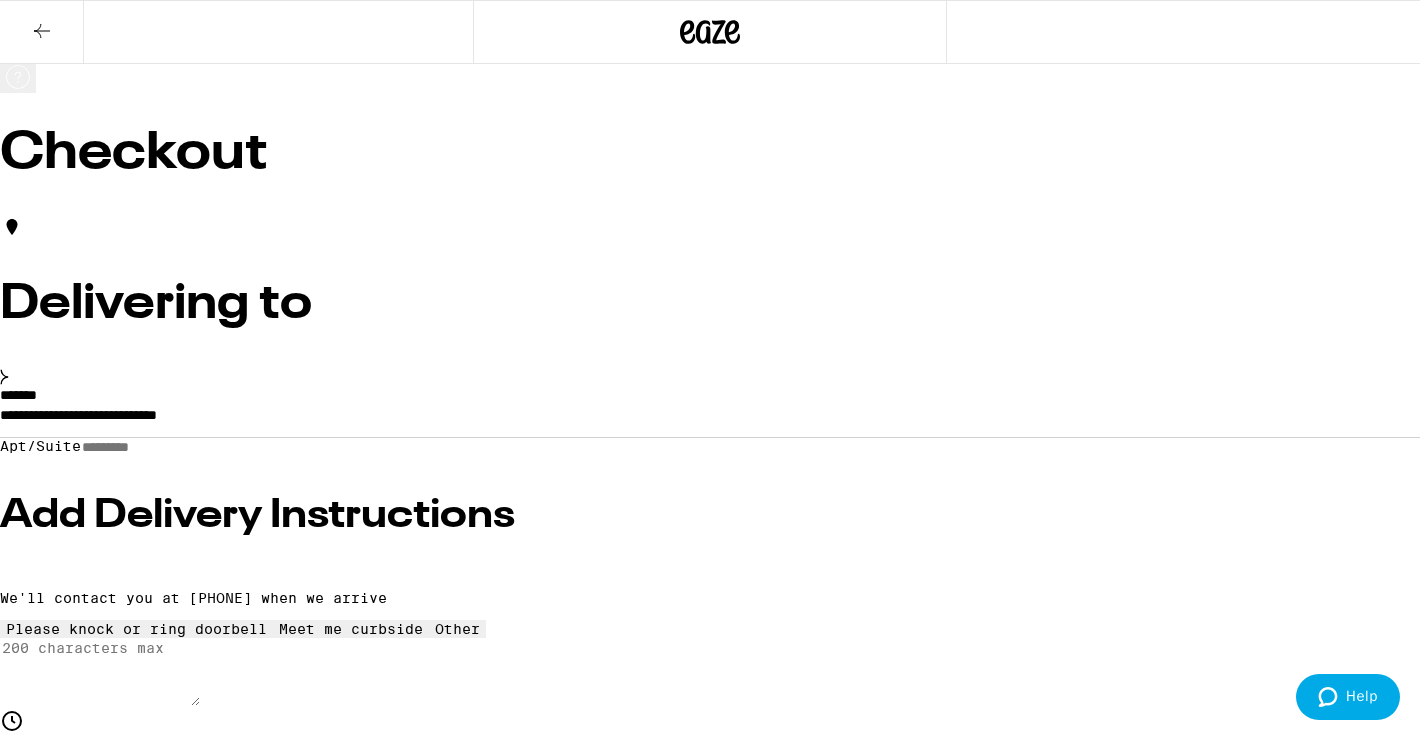 click on "Place Order" at bounding box center (55, 2068) 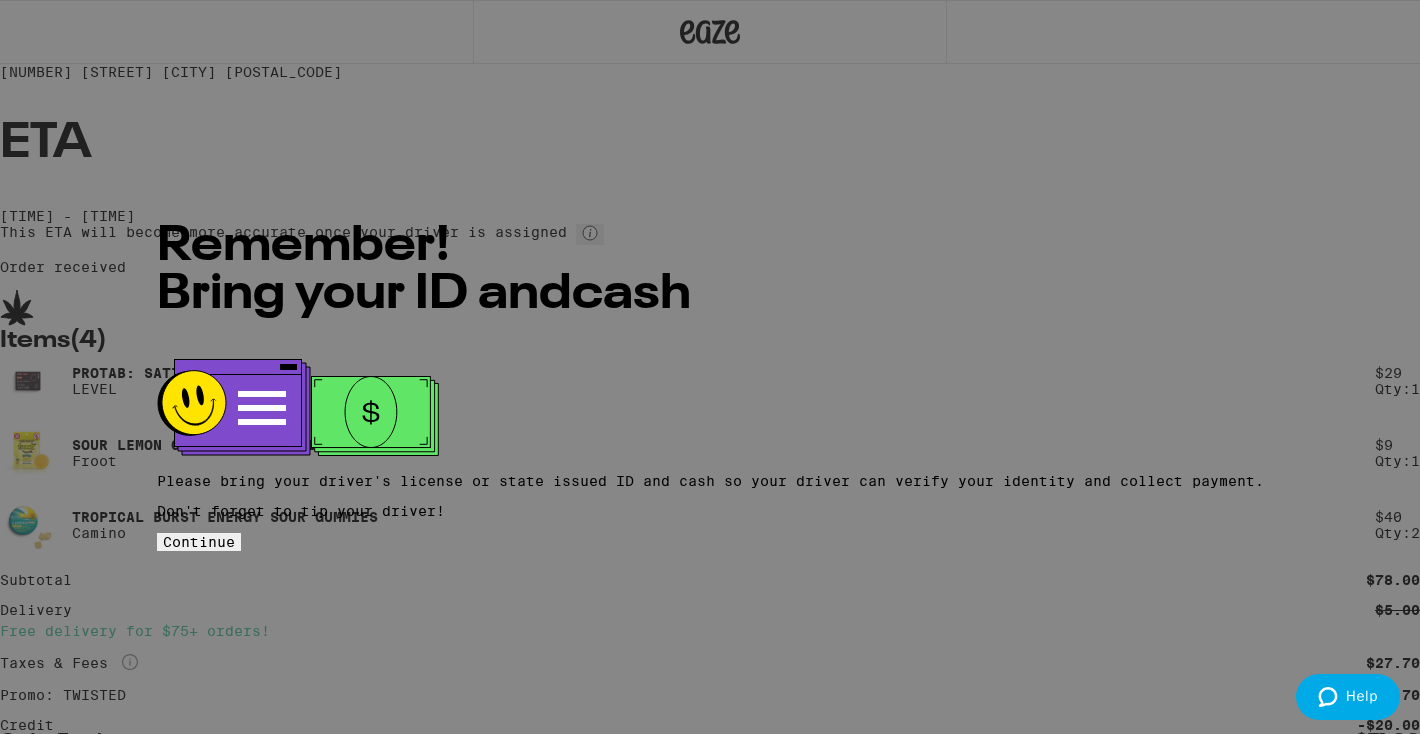 click on "Continue" at bounding box center [199, 542] 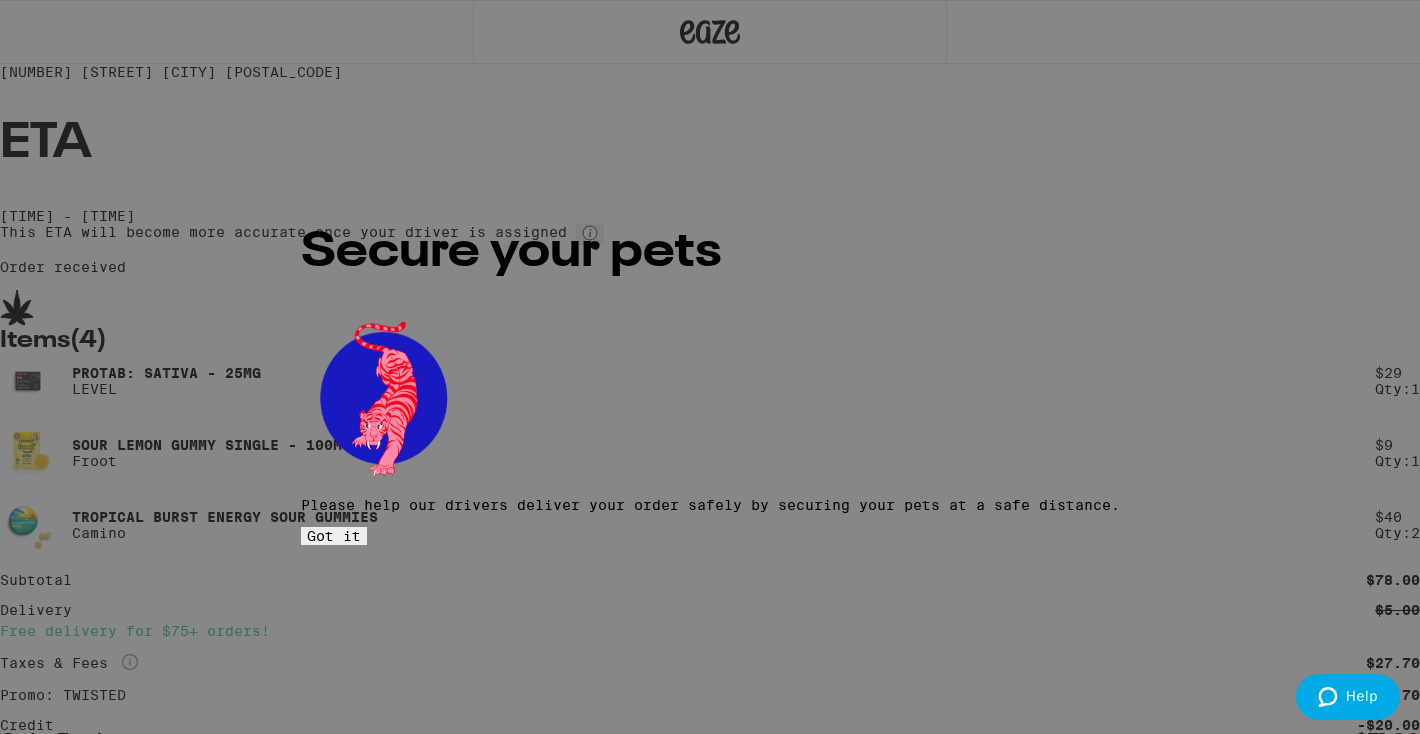 click on "Got it" at bounding box center (334, 536) 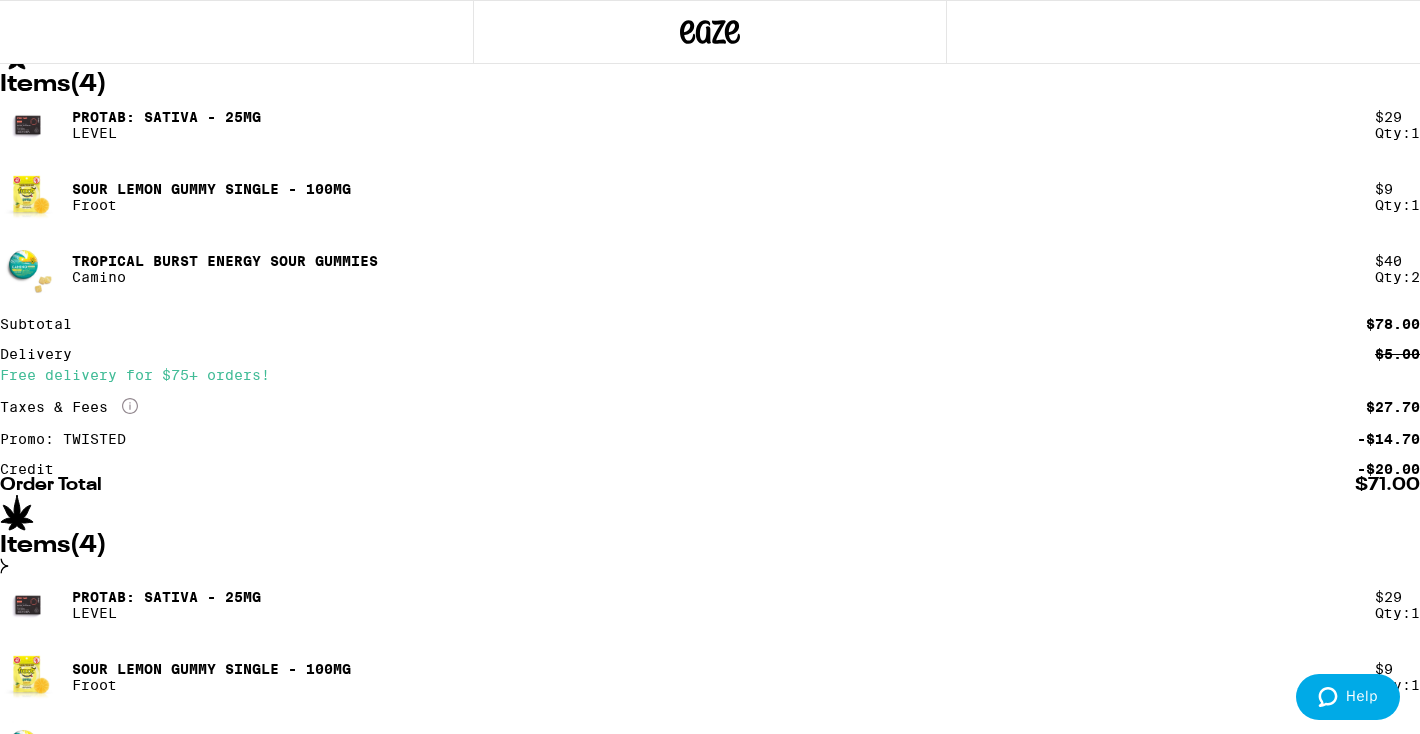 scroll, scrollTop: 0, scrollLeft: 0, axis: both 